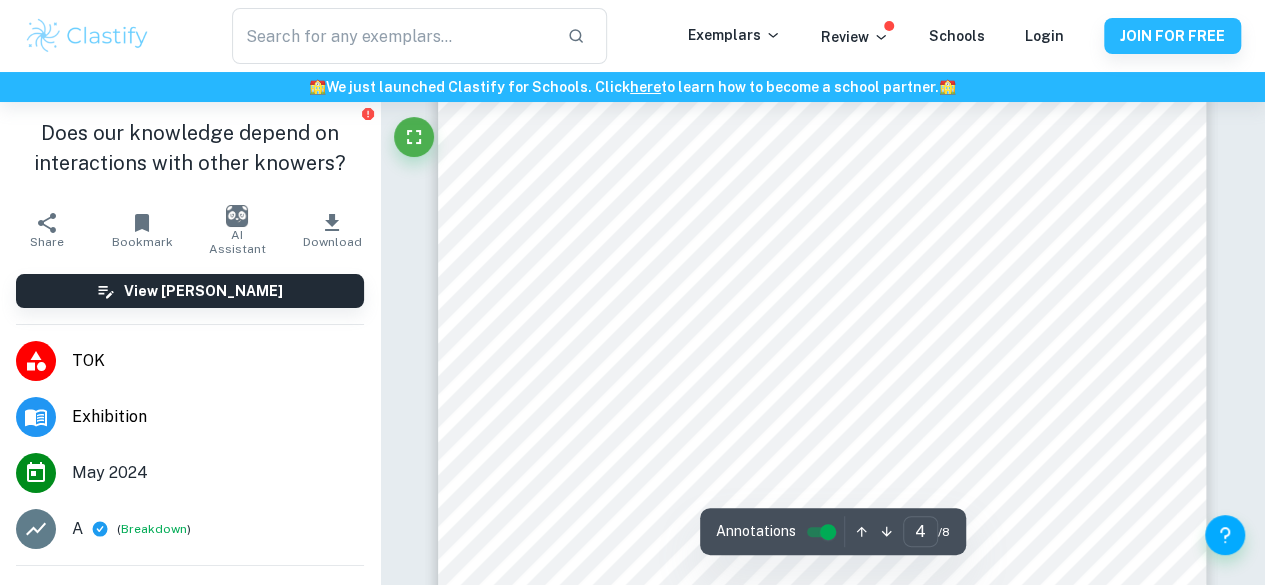 scroll, scrollTop: 3774, scrollLeft: 0, axis: vertical 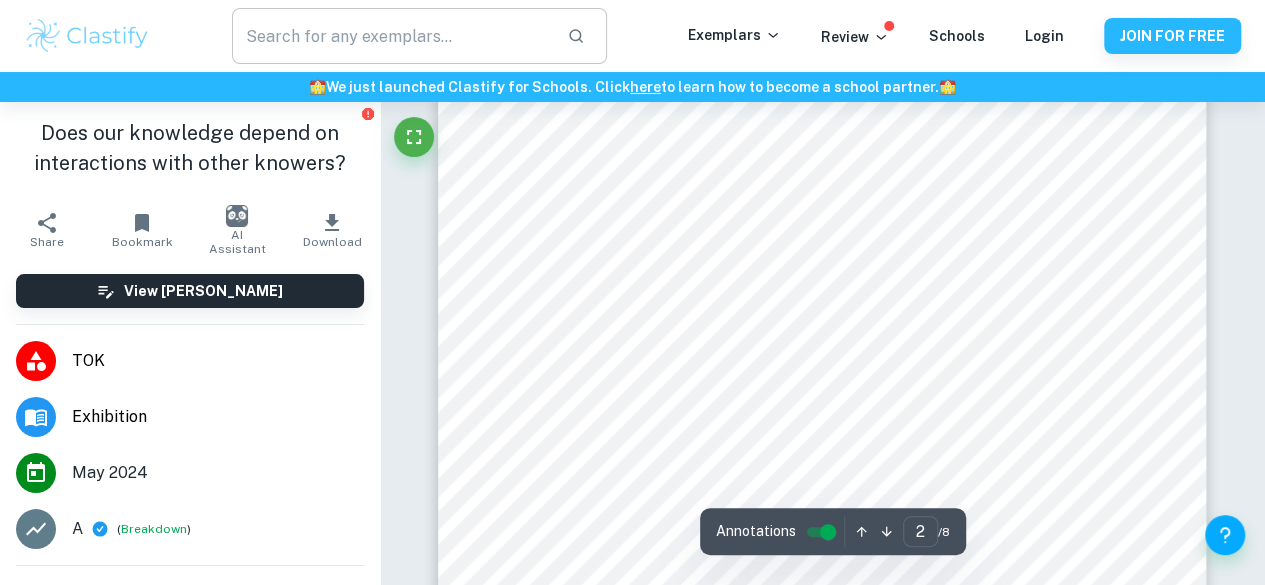 type on "1" 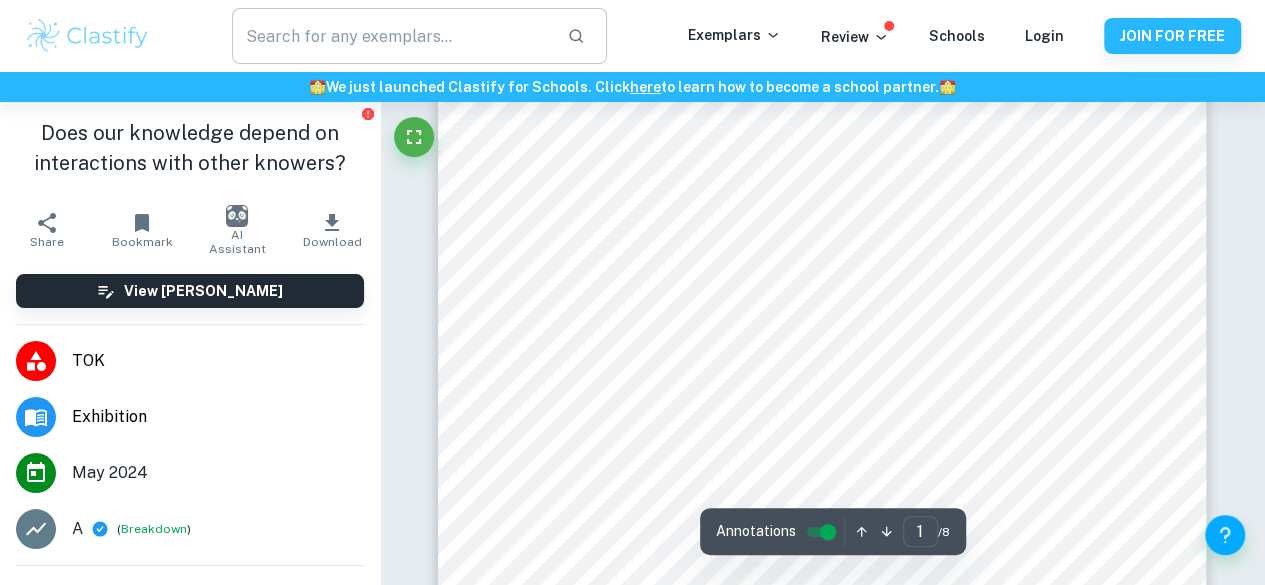 scroll, scrollTop: 0, scrollLeft: 0, axis: both 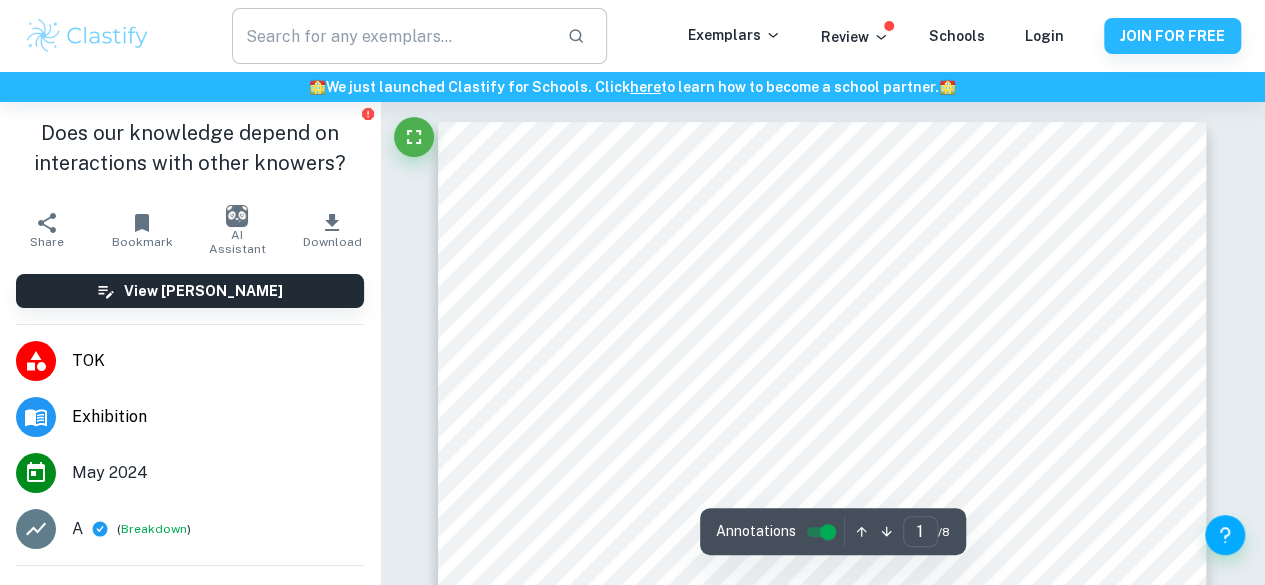 click at bounding box center [392, 36] 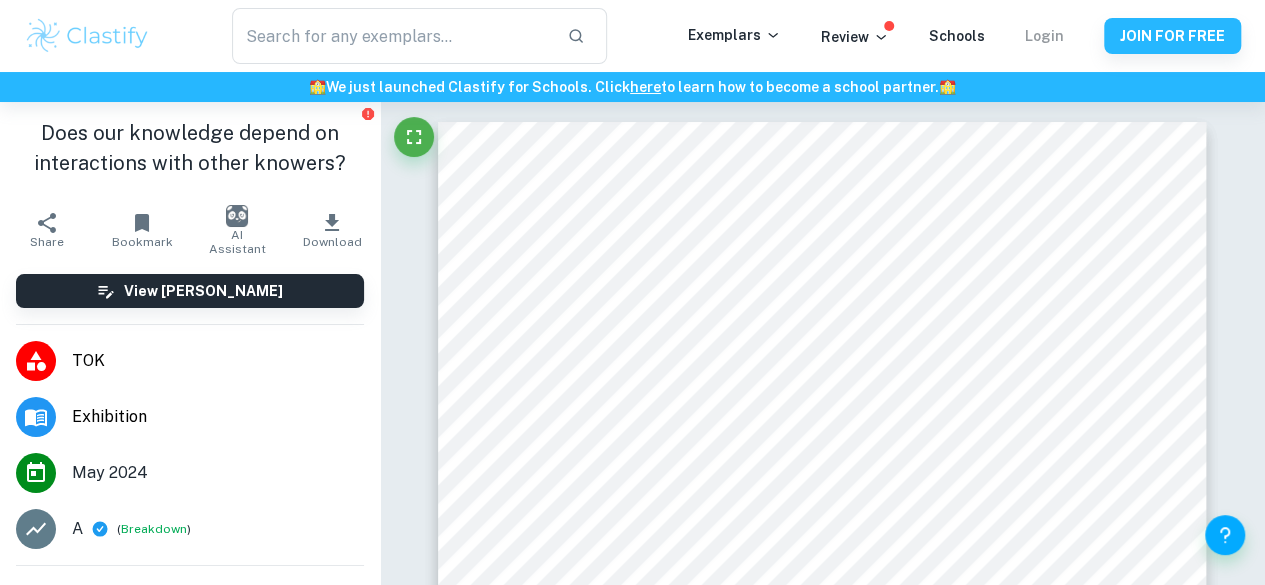 click on "Login" at bounding box center [1044, 36] 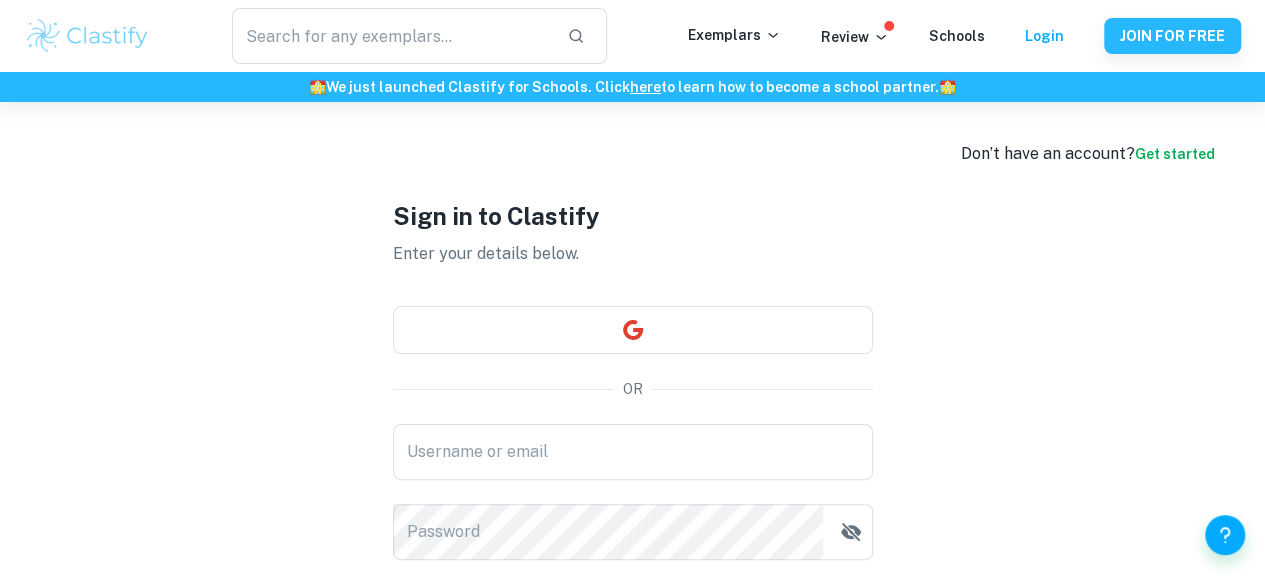 type on "ibwariat" 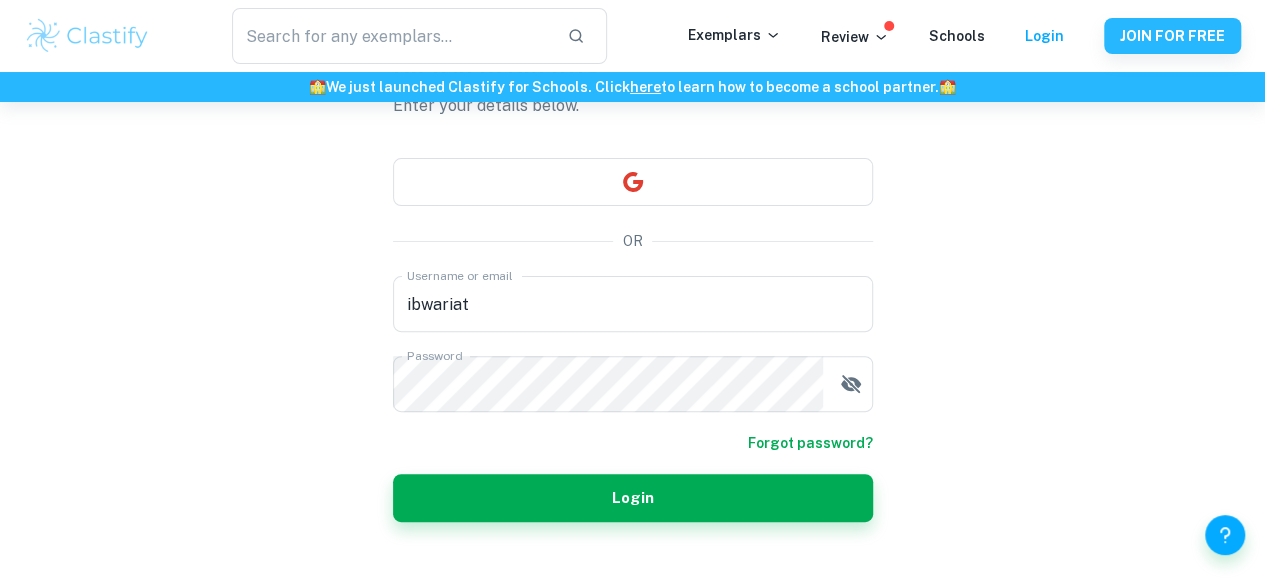 scroll, scrollTop: 154, scrollLeft: 0, axis: vertical 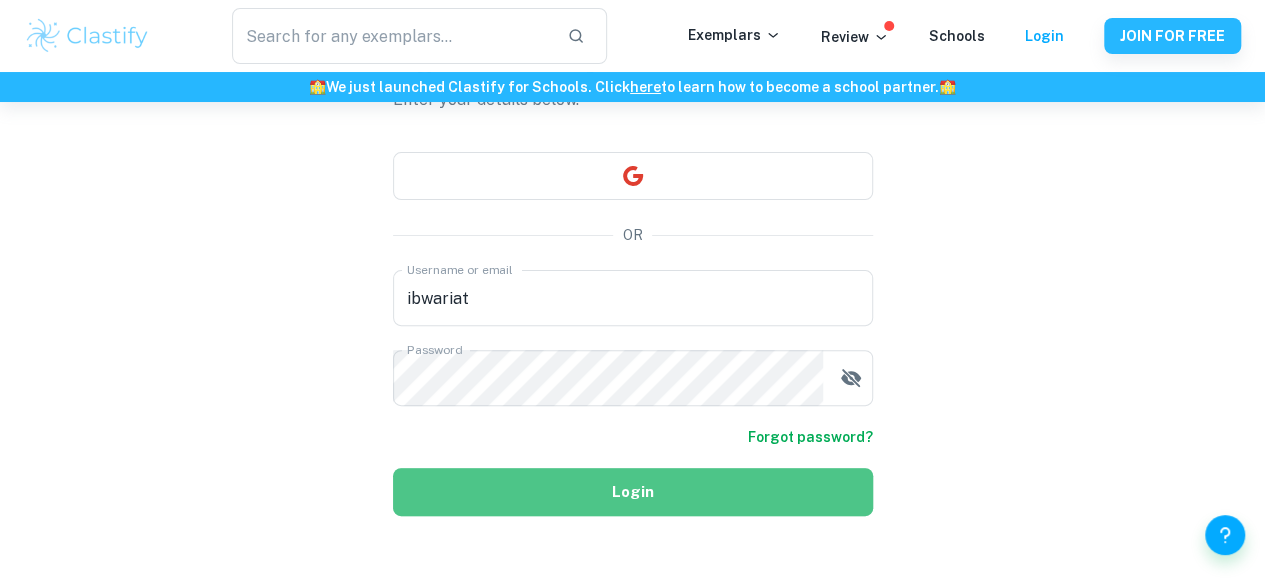 click on "Login" at bounding box center (633, 492) 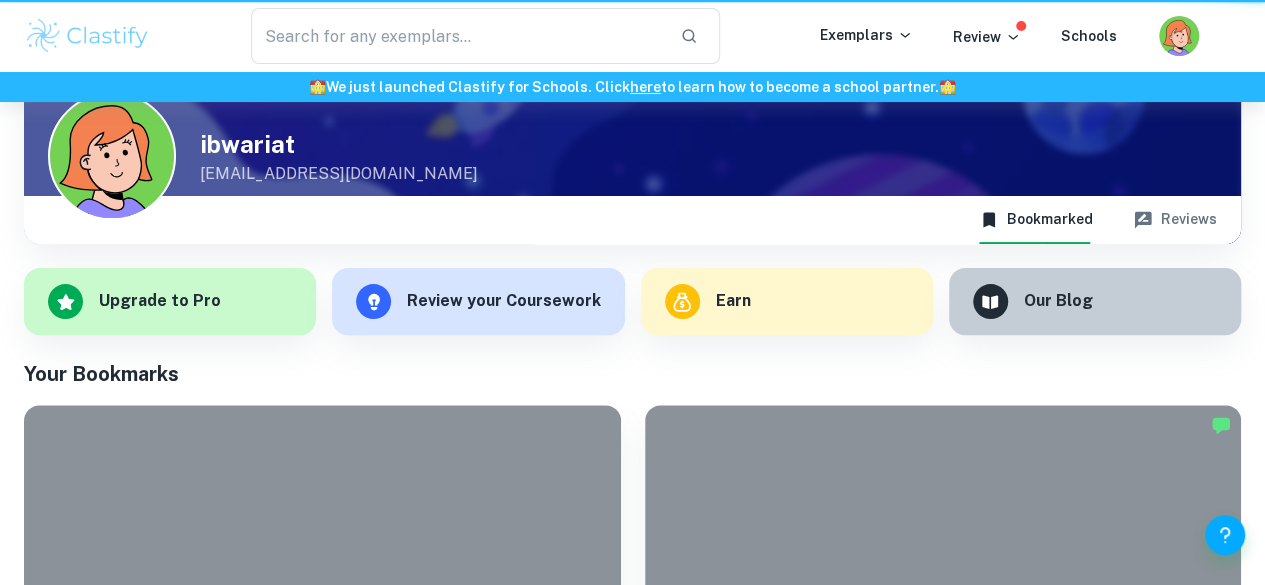 scroll, scrollTop: 0, scrollLeft: 0, axis: both 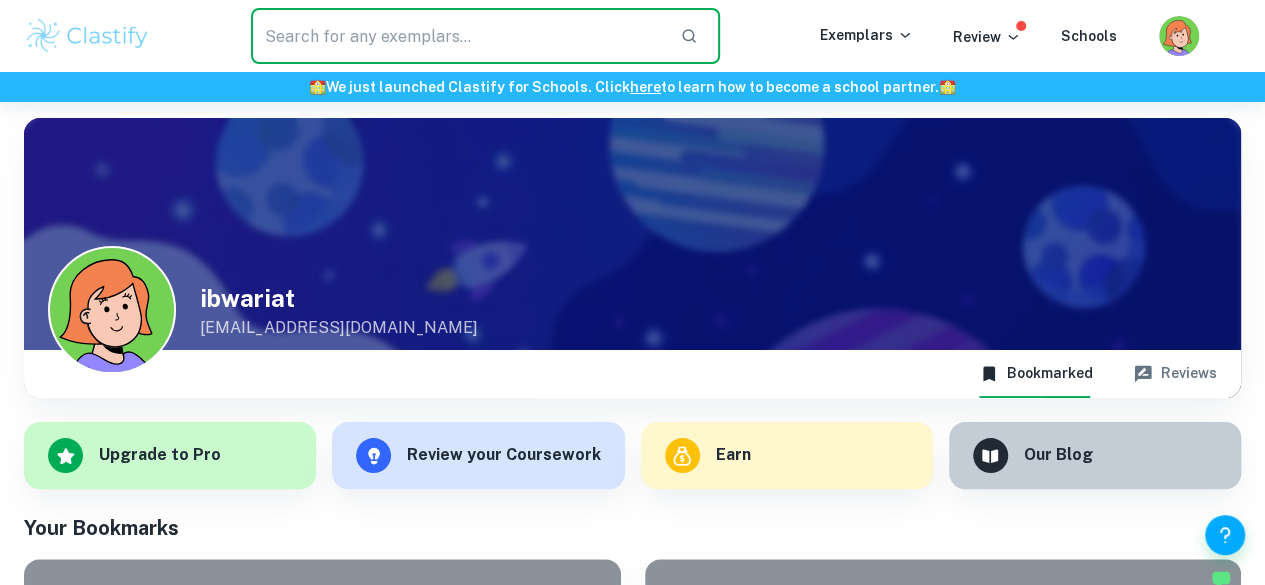 click at bounding box center (457, 36) 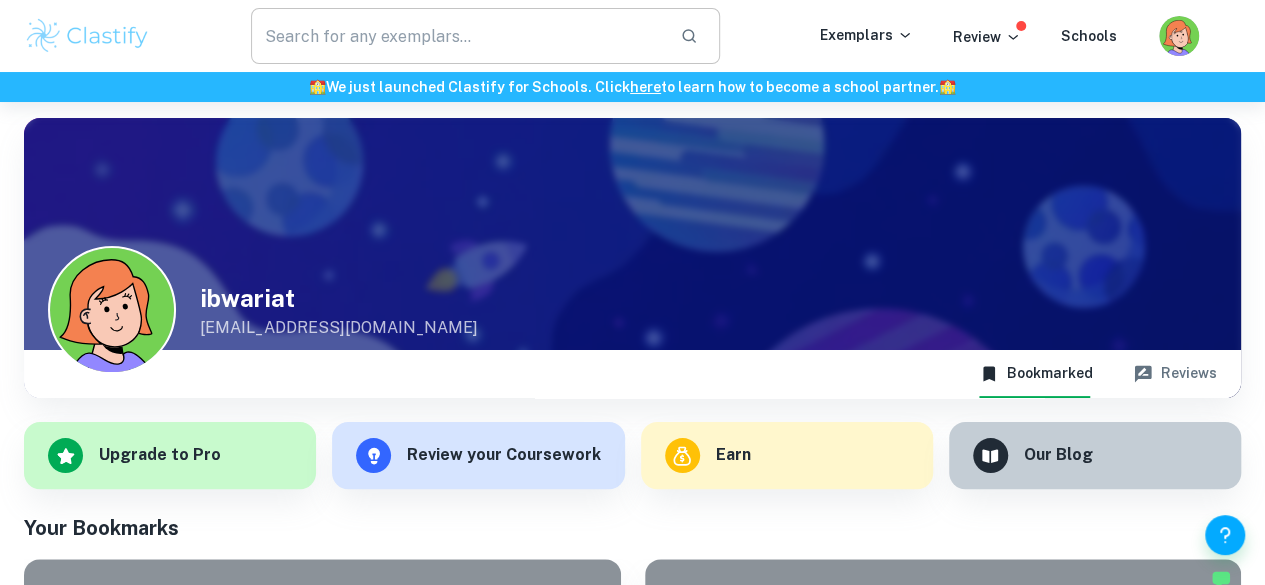 click at bounding box center [457, 36] 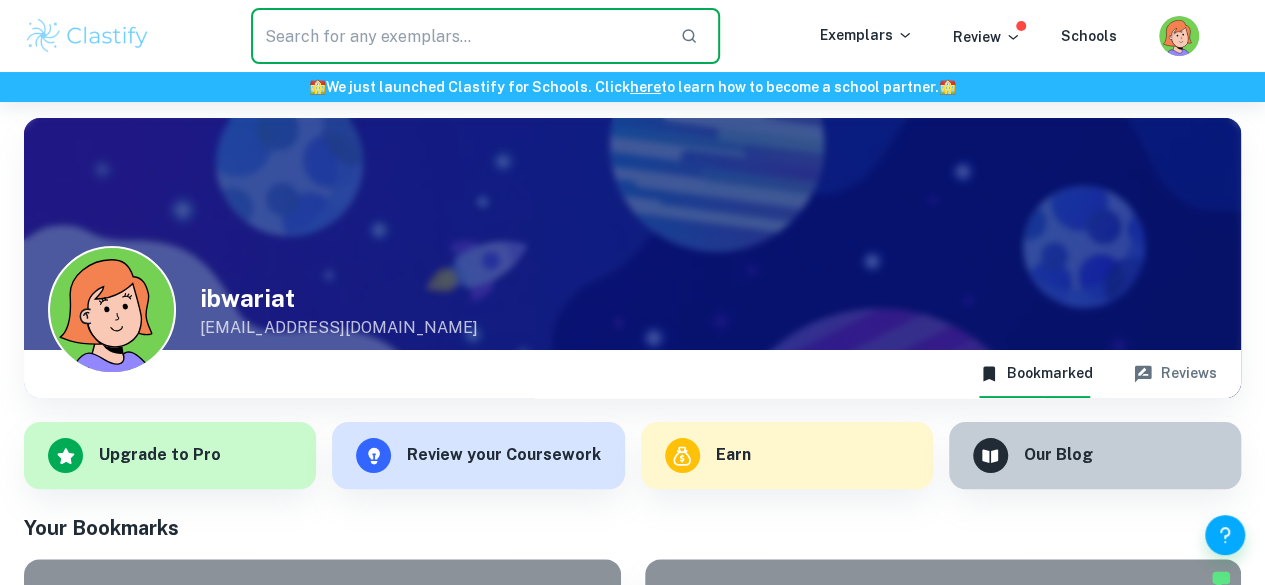 paste on "Does our knowledge depend on our interactions with other knowers" 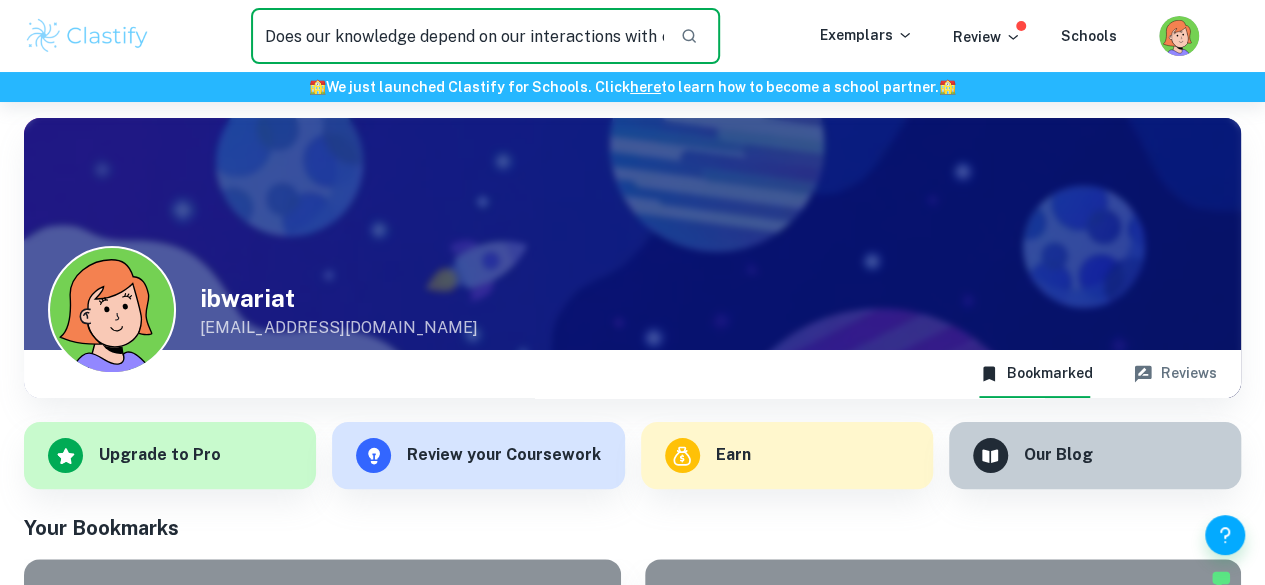 scroll, scrollTop: 0, scrollLeft: 88, axis: horizontal 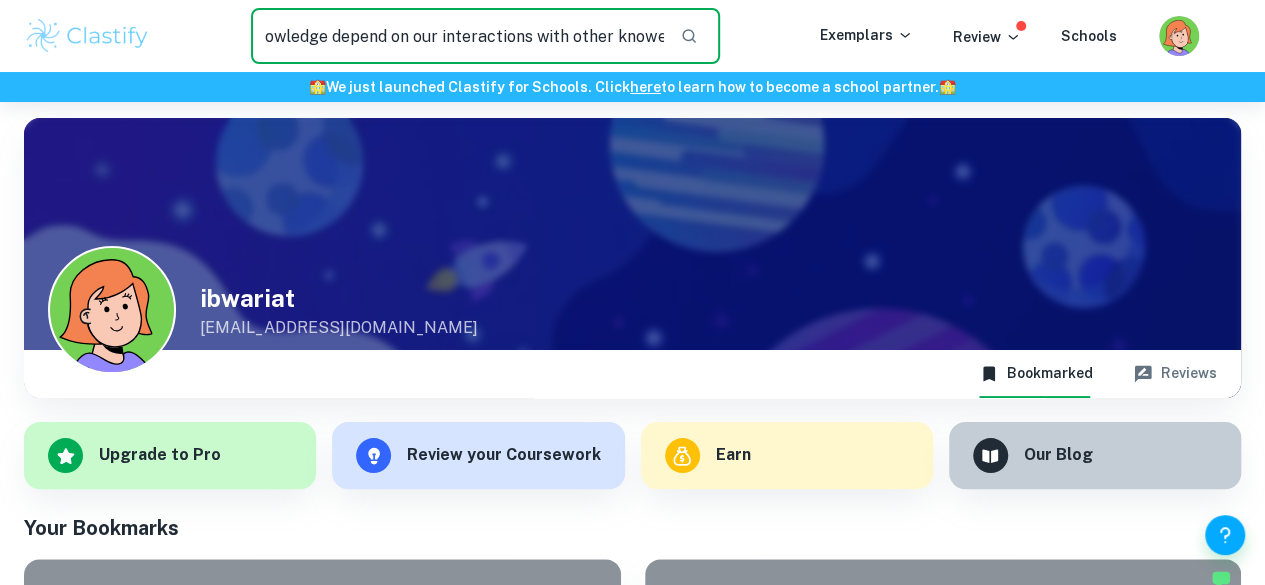 type on "Does our knowledge depend on our interactions with other knowers" 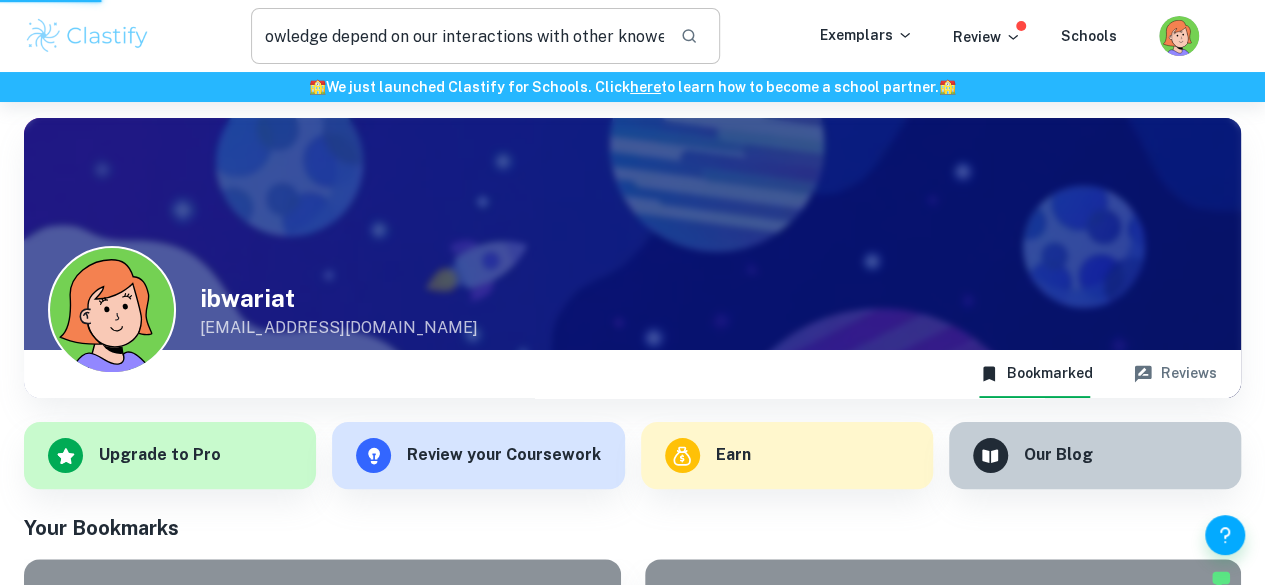 scroll, scrollTop: 0, scrollLeft: 0, axis: both 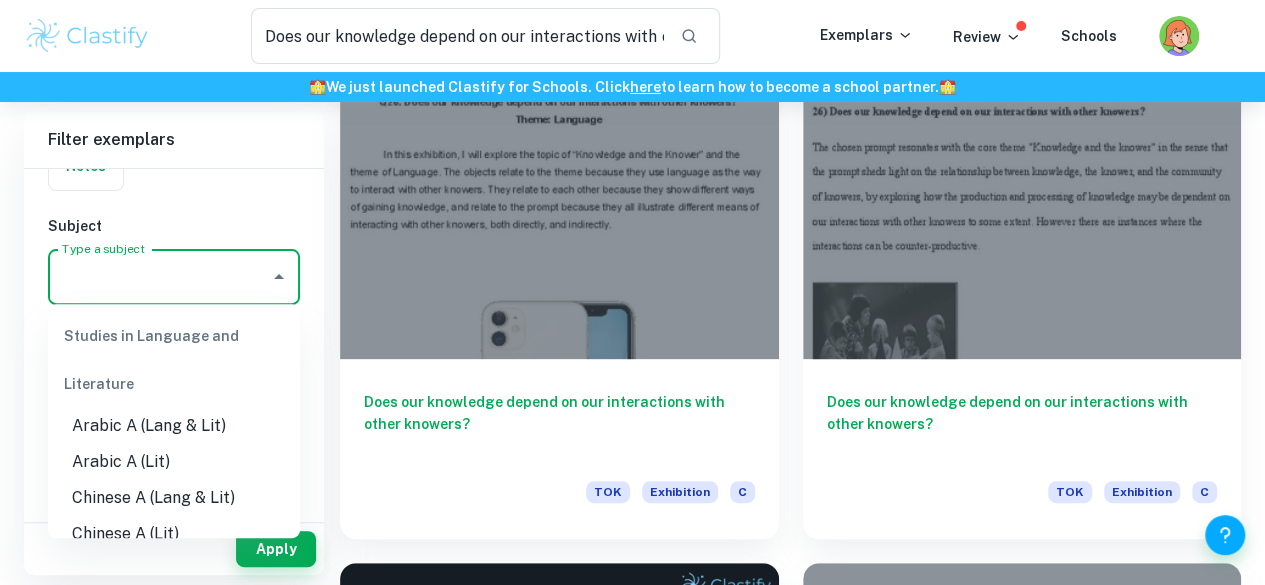 click on "Type a subject" at bounding box center [159, 277] 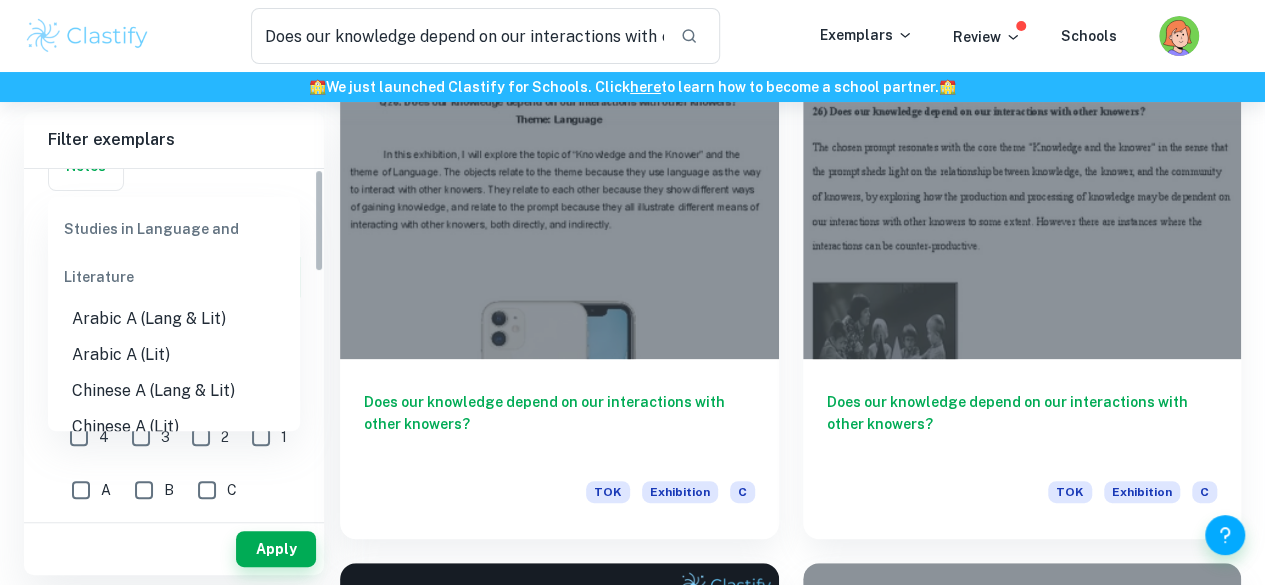 scroll, scrollTop: 0, scrollLeft: 0, axis: both 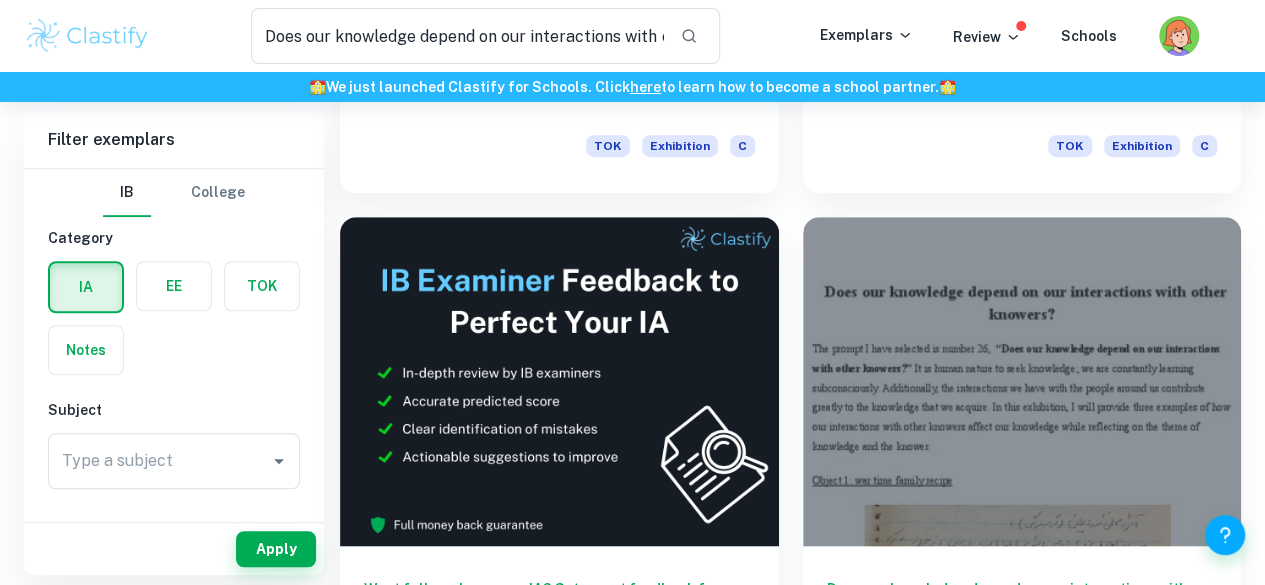 click on "Does our knowledge depend on our interactions with other knowers? TOK Exhibition A" at bounding box center (559, 1164) 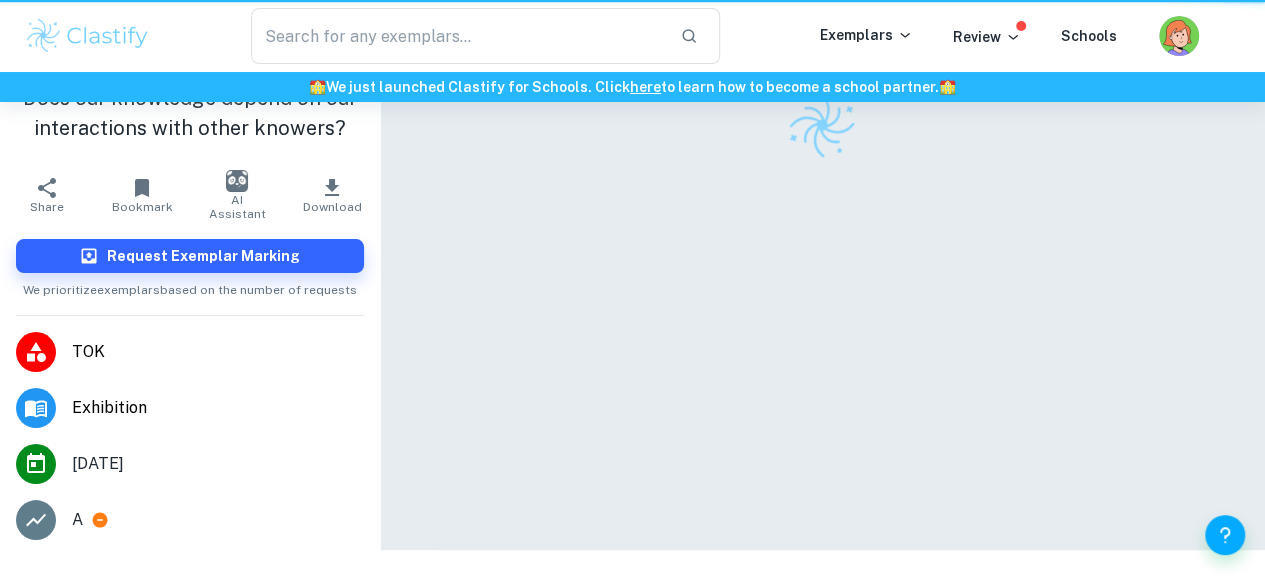 scroll, scrollTop: 0, scrollLeft: 0, axis: both 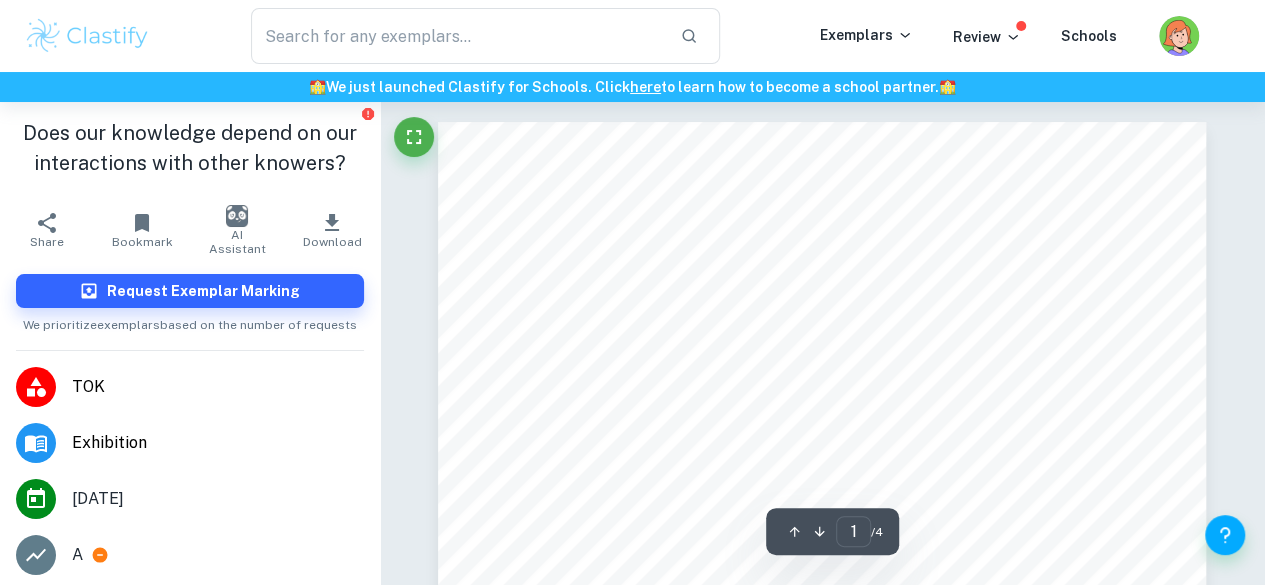 type on "Does our knowledge depend on our interactions with other knowers" 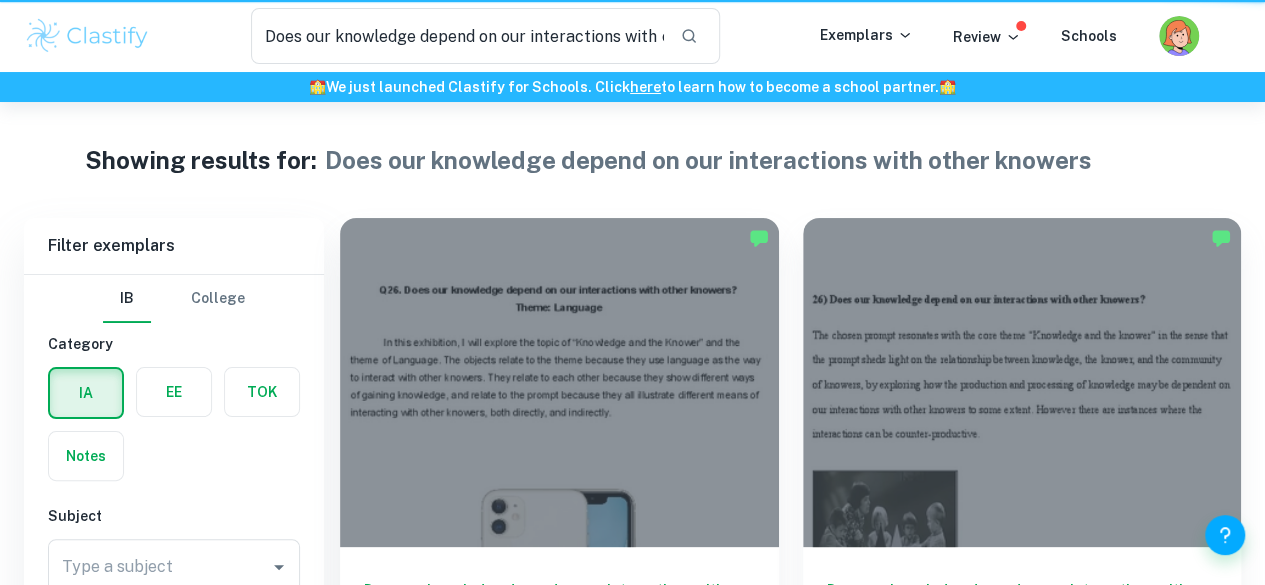 scroll, scrollTop: 534, scrollLeft: 0, axis: vertical 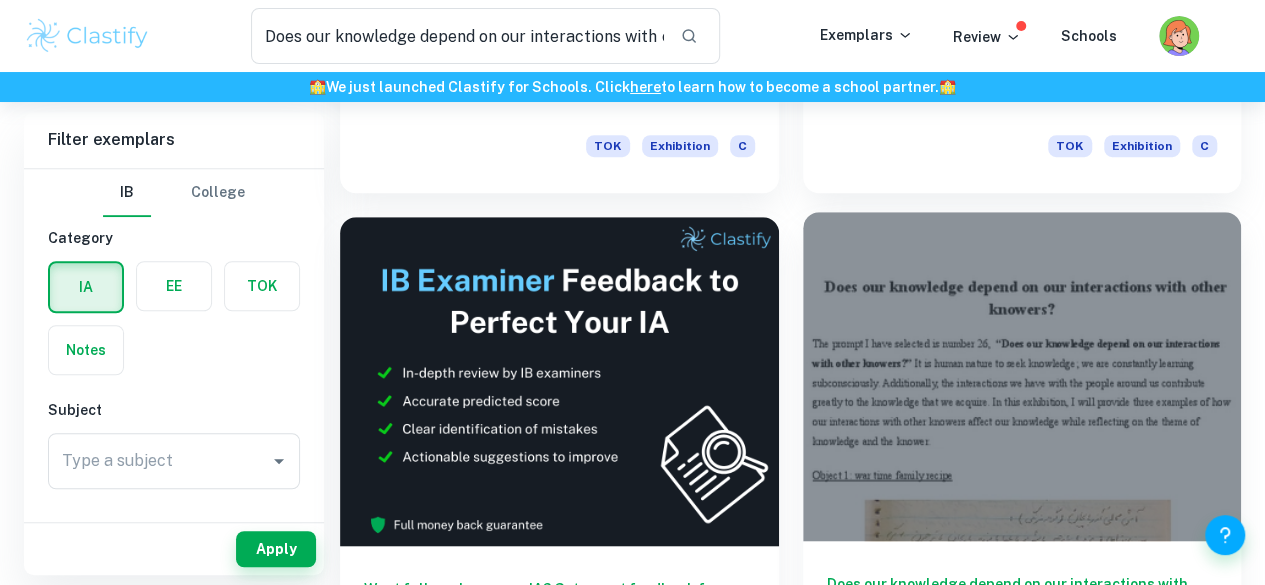 click on "Does our knowledge depend on our interactions with other knowers?" at bounding box center (1022, 606) 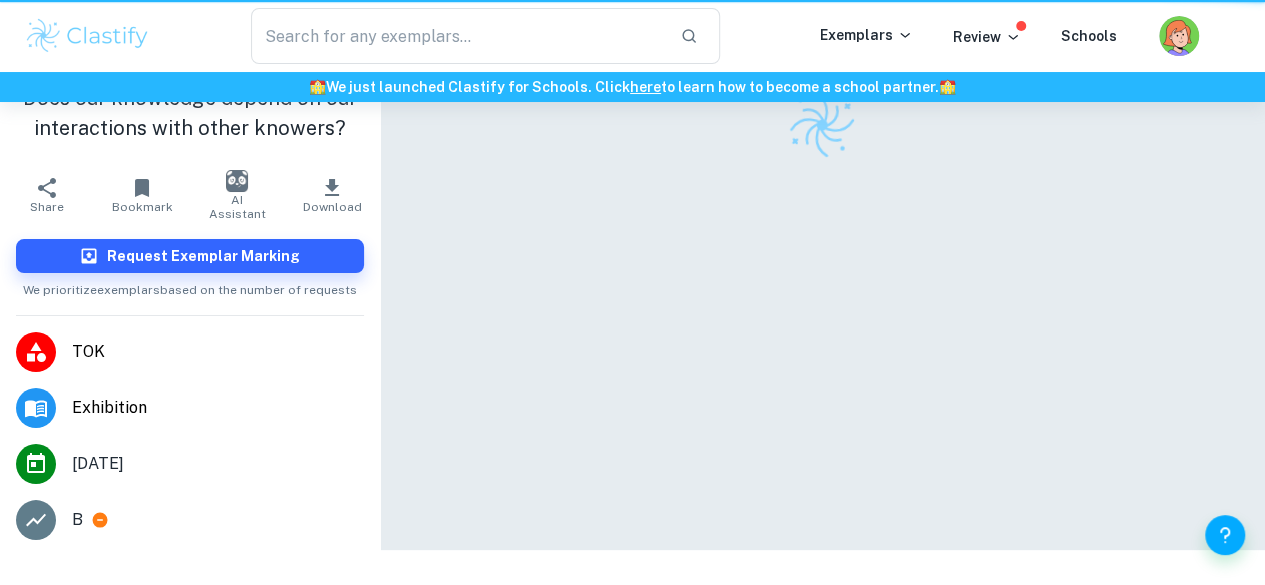 scroll, scrollTop: 0, scrollLeft: 0, axis: both 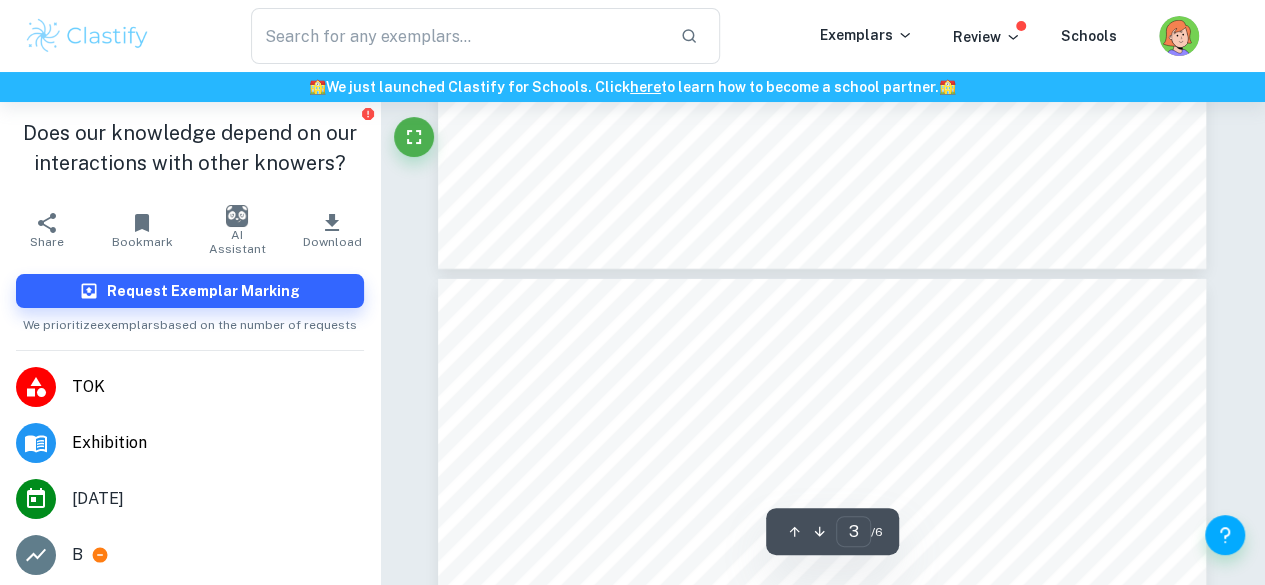 type on "4" 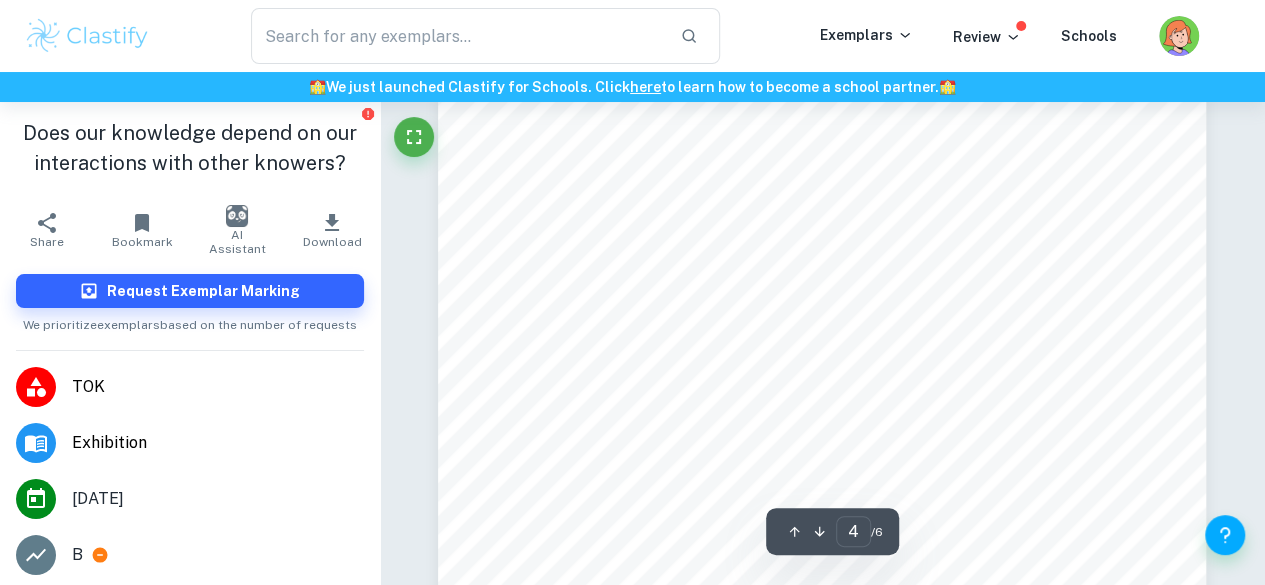 scroll, scrollTop: 3159, scrollLeft: 0, axis: vertical 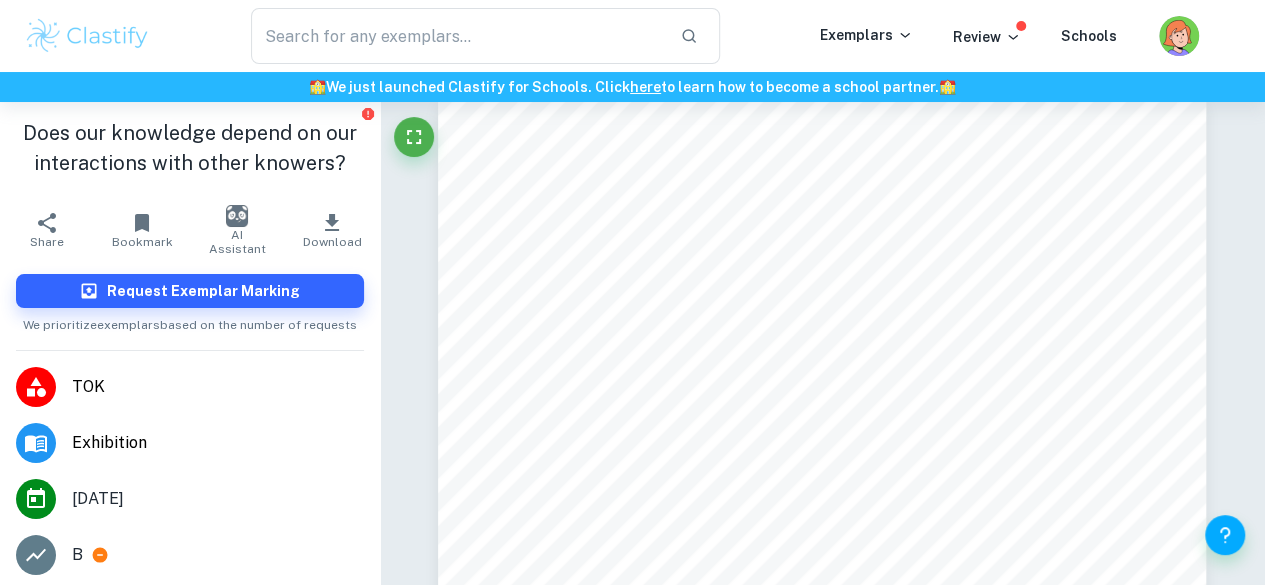 type on "Does our knowledge depend on our interactions with other knowers" 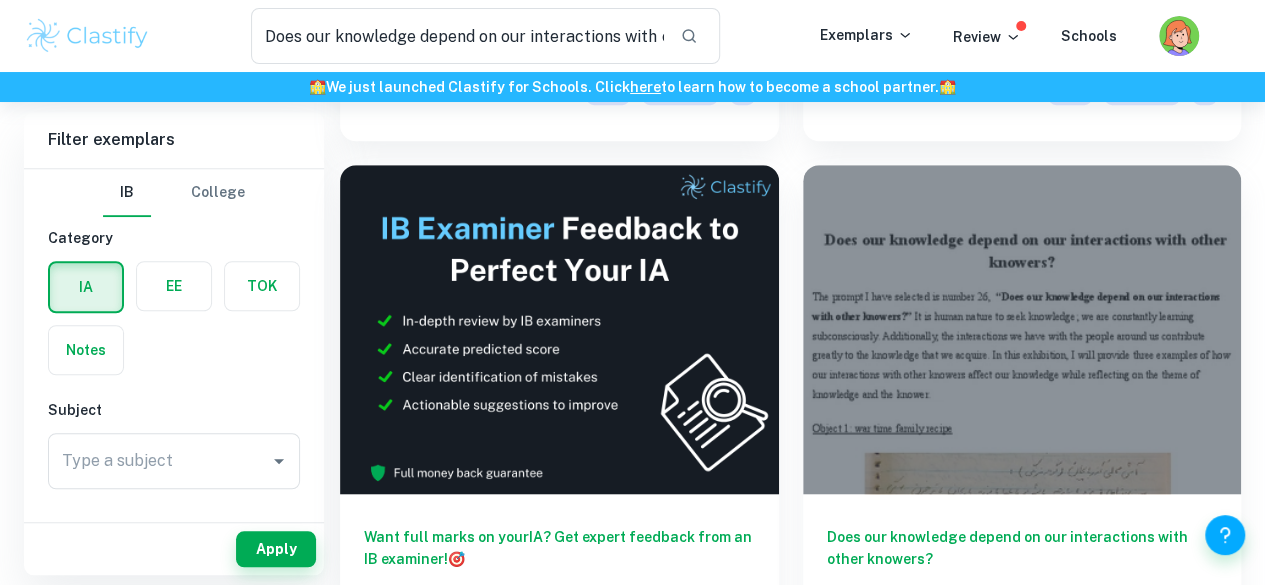 scroll, scrollTop: 584, scrollLeft: 0, axis: vertical 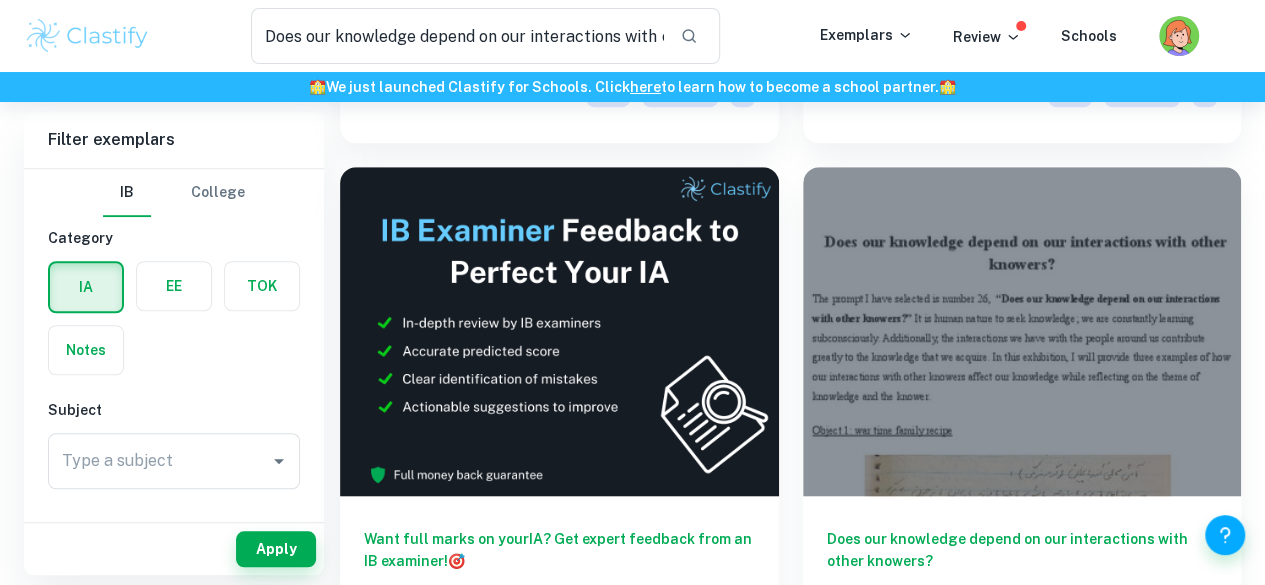 click on "Does our knowledge depend on our interactions with other knowers?" at bounding box center (559, 1089) 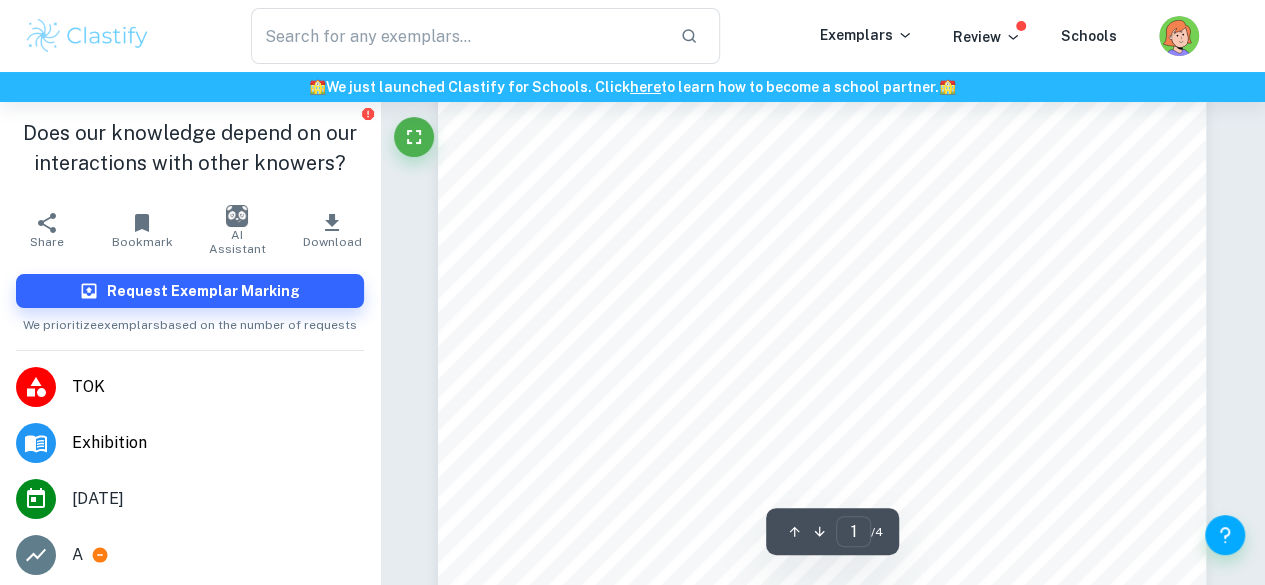 scroll, scrollTop: 272, scrollLeft: 0, axis: vertical 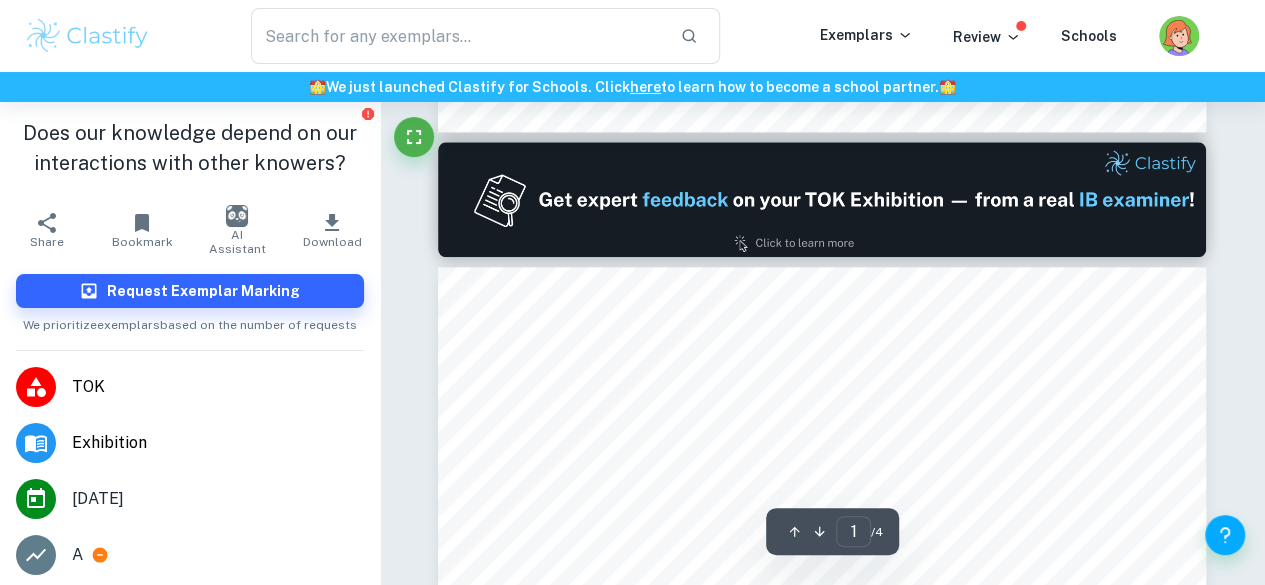 type on "2" 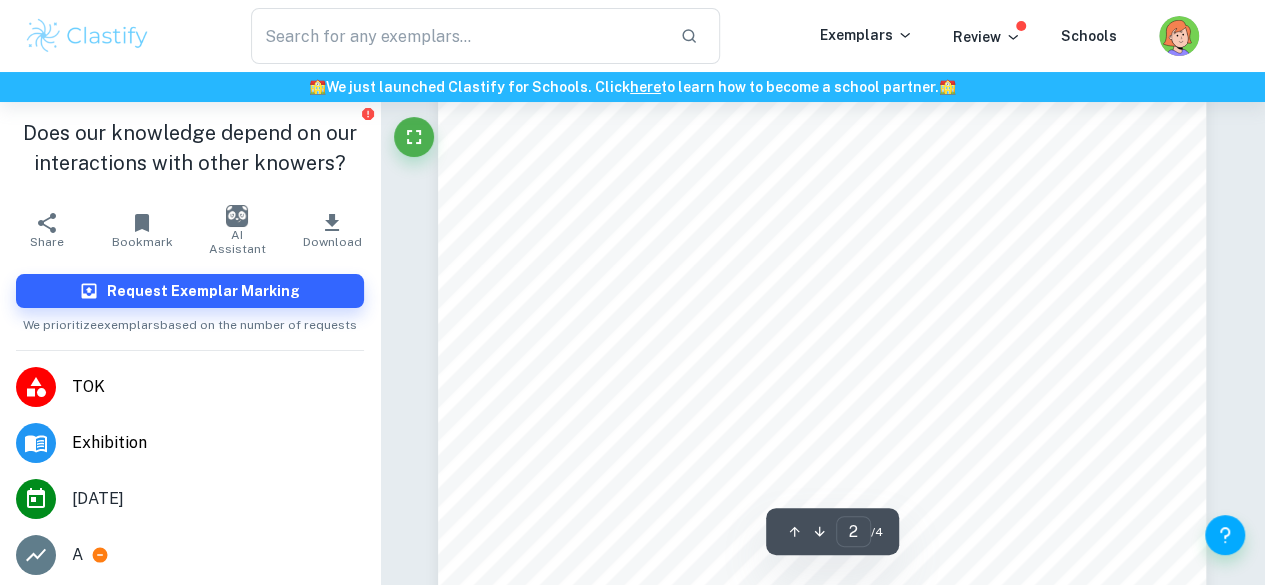 scroll, scrollTop: 1116, scrollLeft: 0, axis: vertical 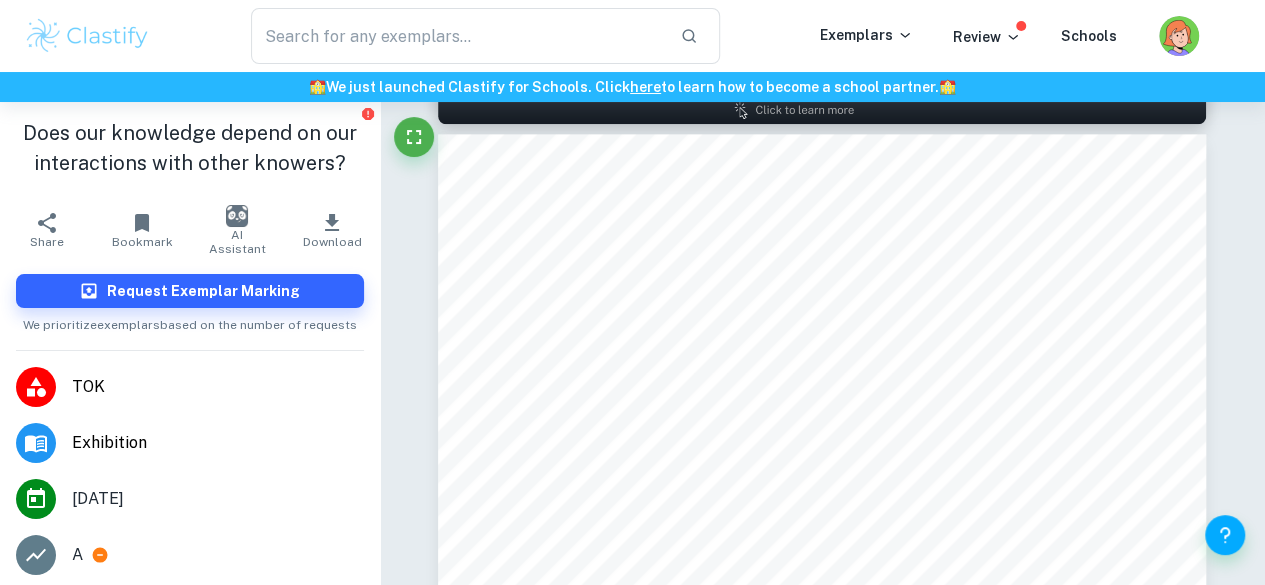 type on "Does our knowledge depend on our interactions with other knowers" 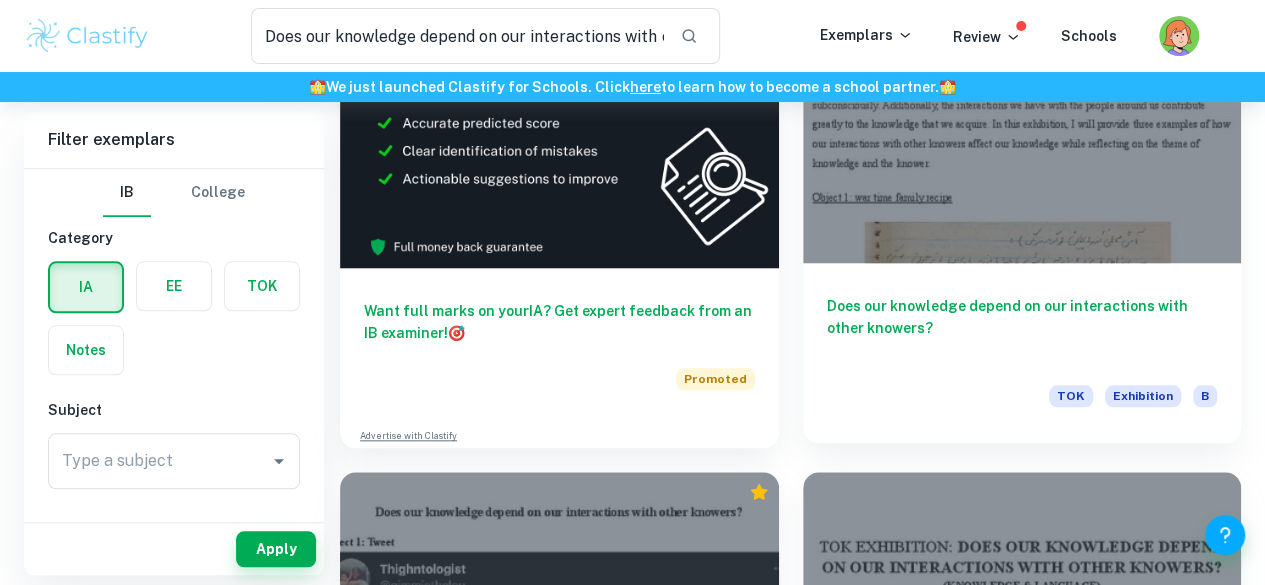 scroll, scrollTop: 898, scrollLeft: 0, axis: vertical 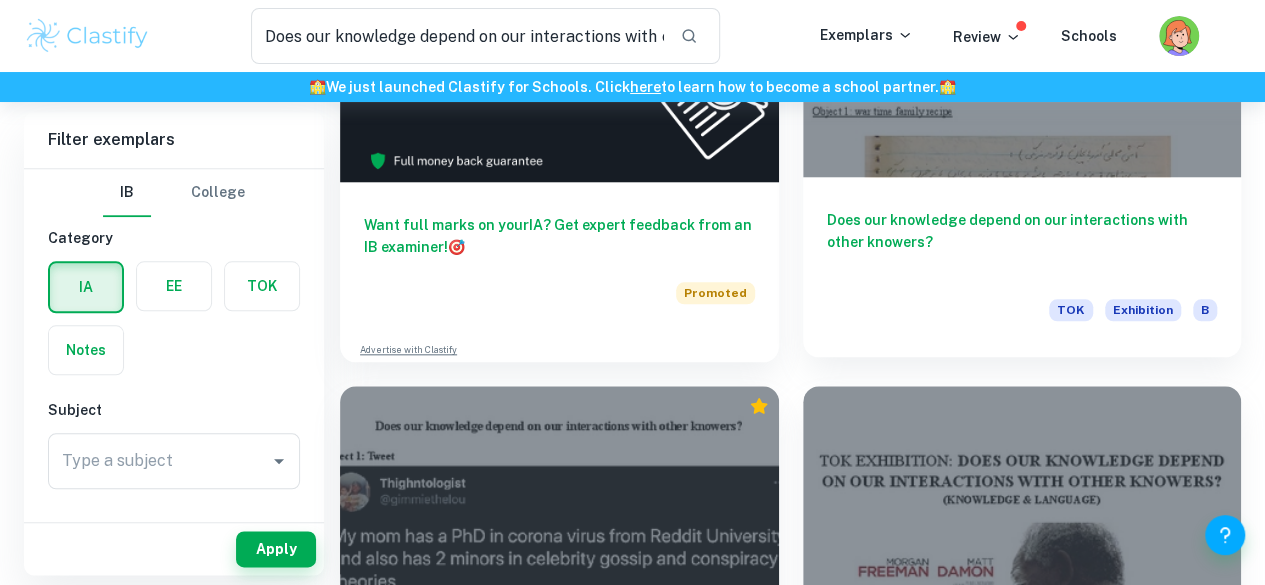 click at bounding box center (559, 1083) 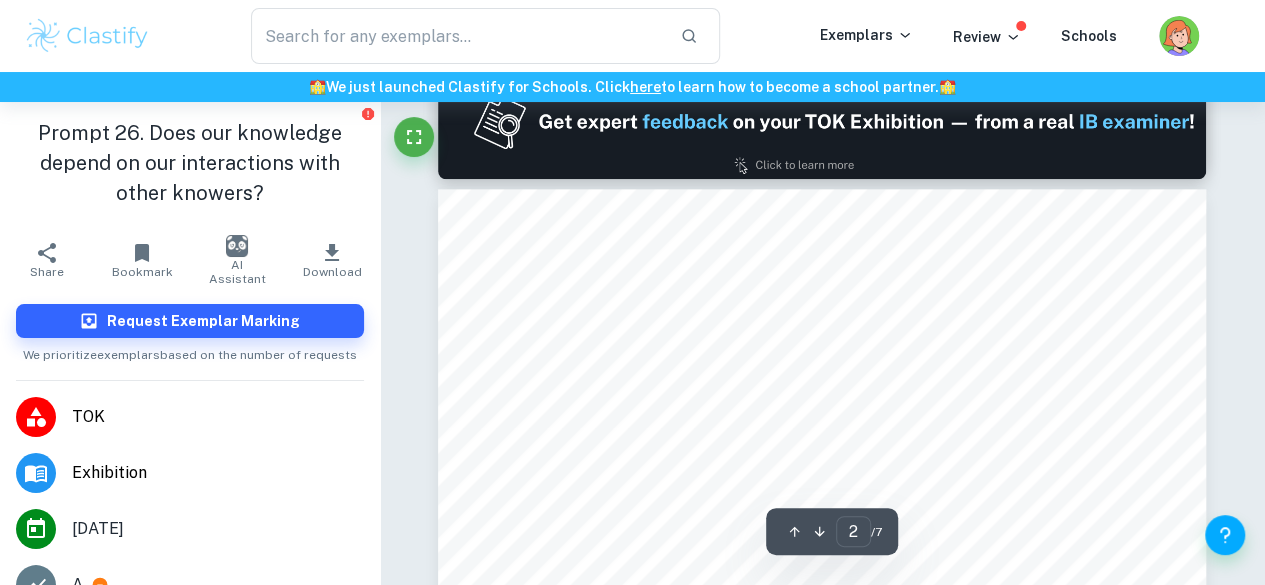 scroll, scrollTop: 1064, scrollLeft: 0, axis: vertical 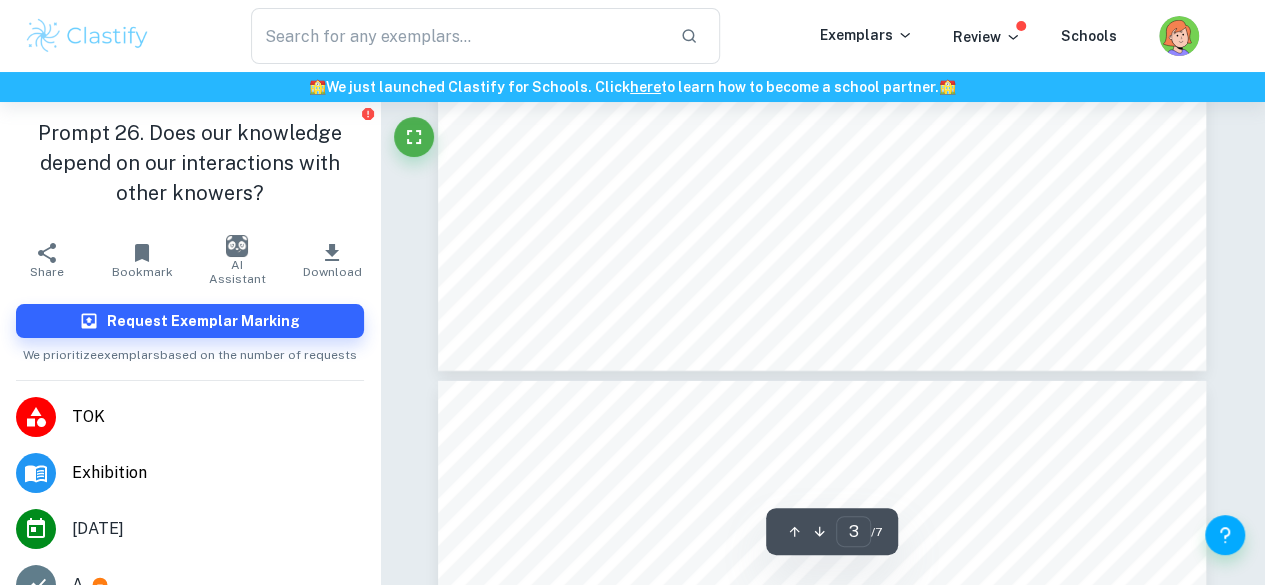 type on "4" 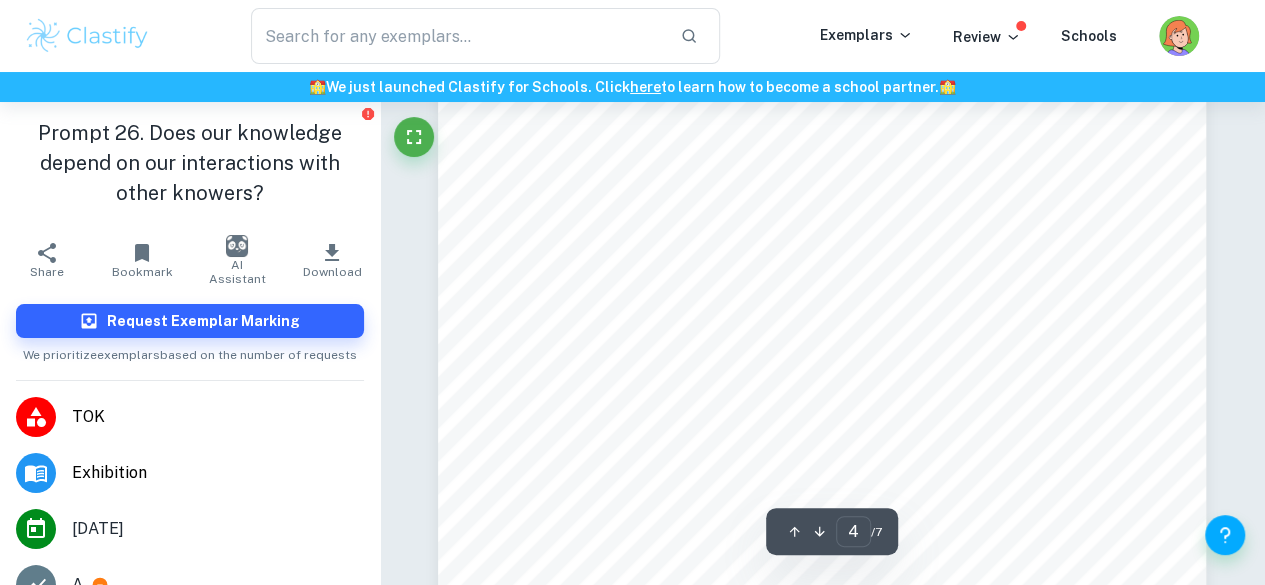 scroll, scrollTop: 3193, scrollLeft: 0, axis: vertical 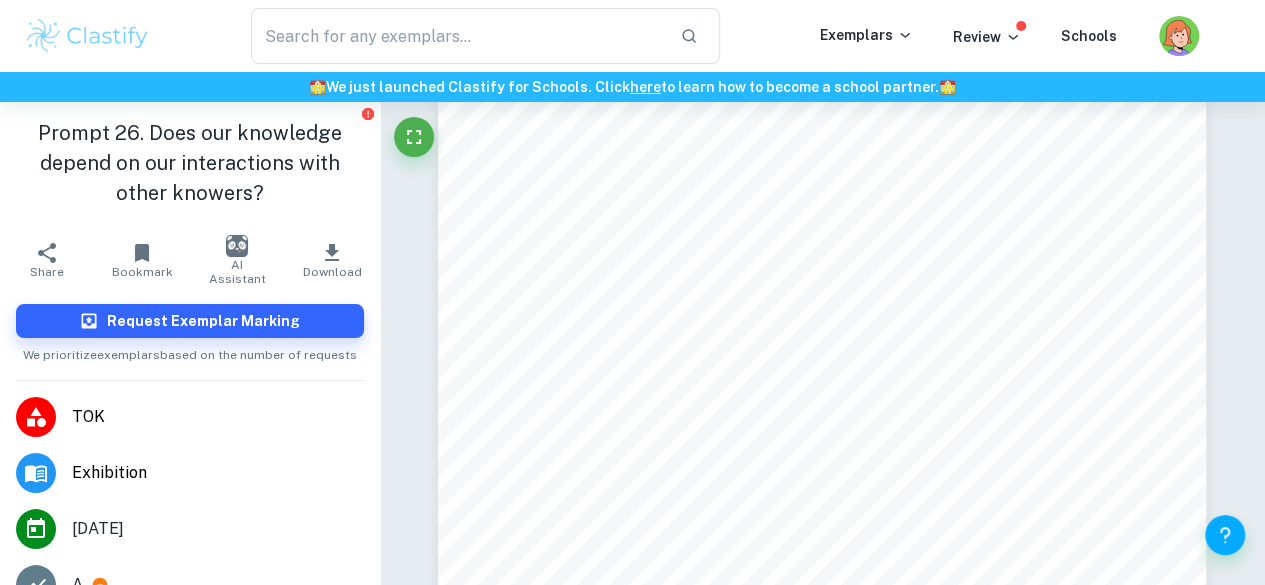 type on "Does our knowledge depend on our interactions with other knowers" 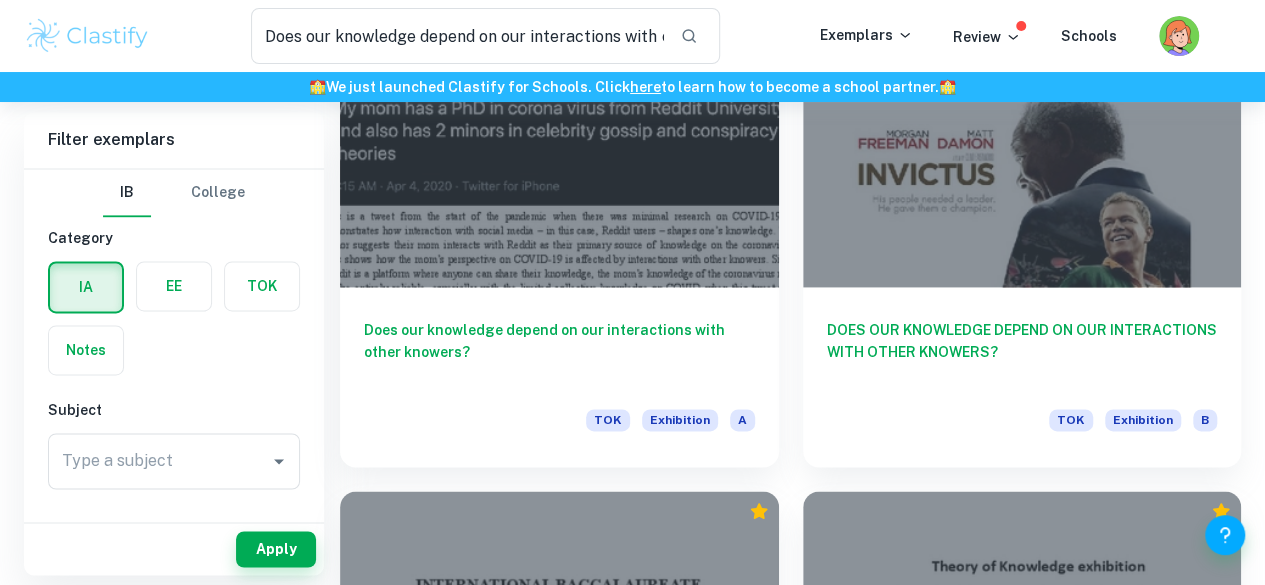 scroll, scrollTop: 1332, scrollLeft: 0, axis: vertical 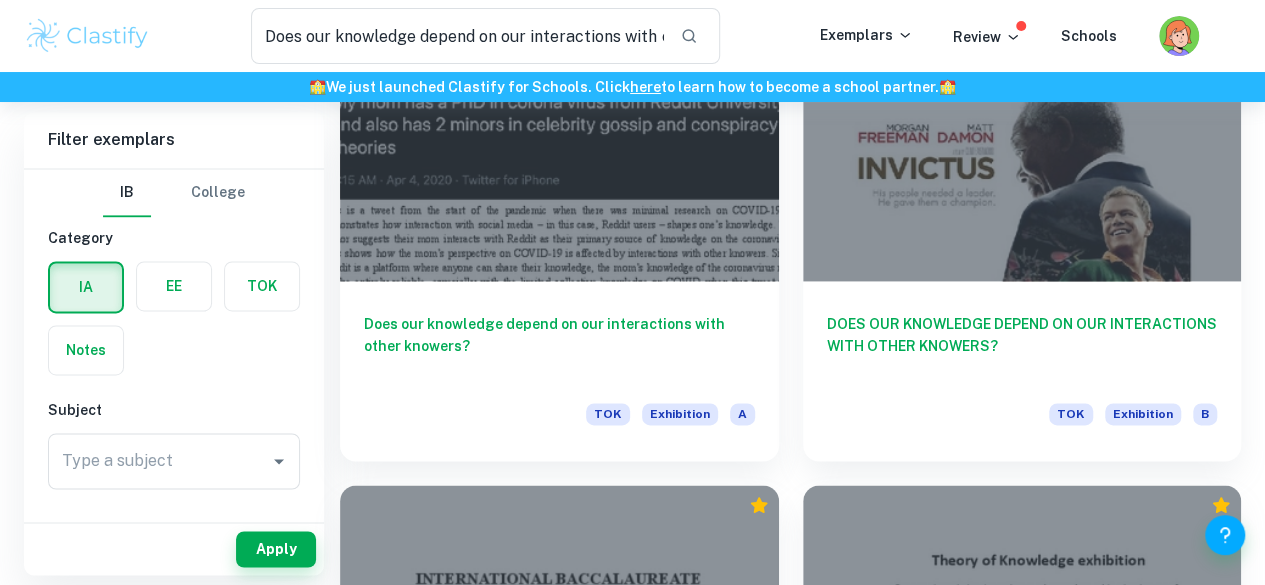 click on "Does our knowledge depend on our interactions with other knowers? TOK Exhibition A" at bounding box center (1022, 1964) 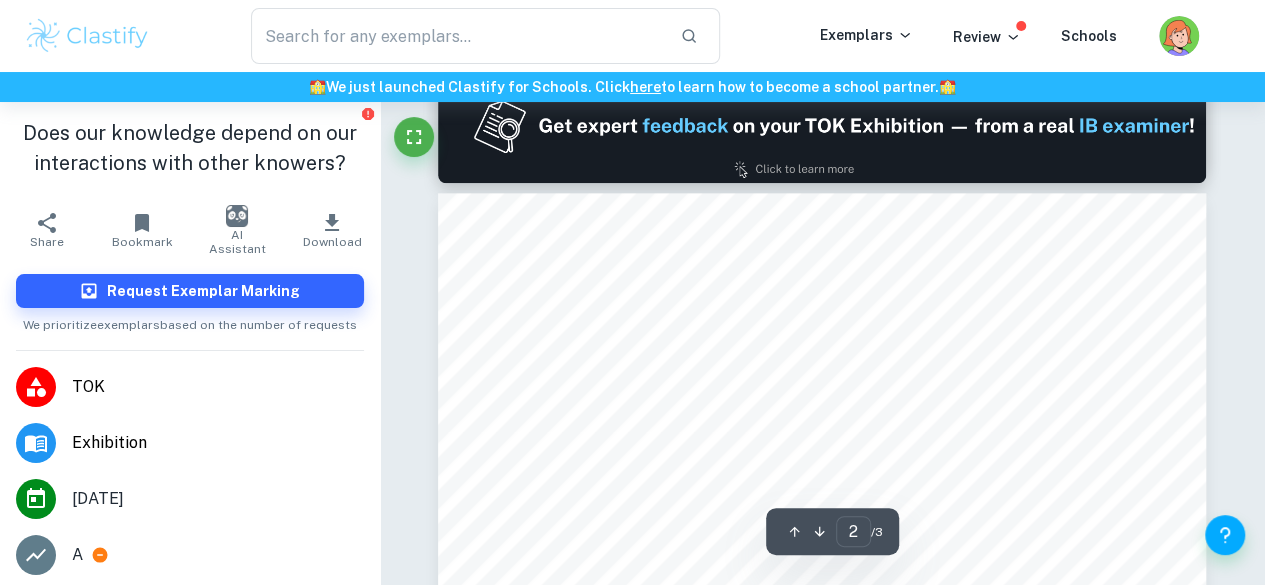 scroll, scrollTop: 1149, scrollLeft: 0, axis: vertical 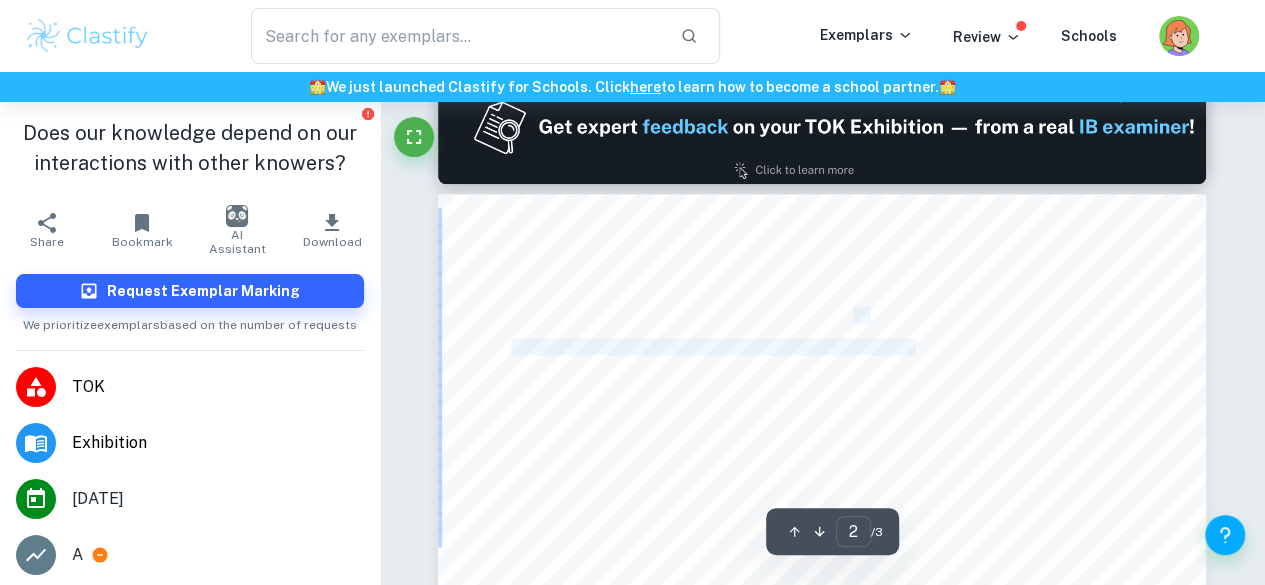 drag, startPoint x: 840, startPoint y: 317, endPoint x: 670, endPoint y: 277, distance: 174.64249 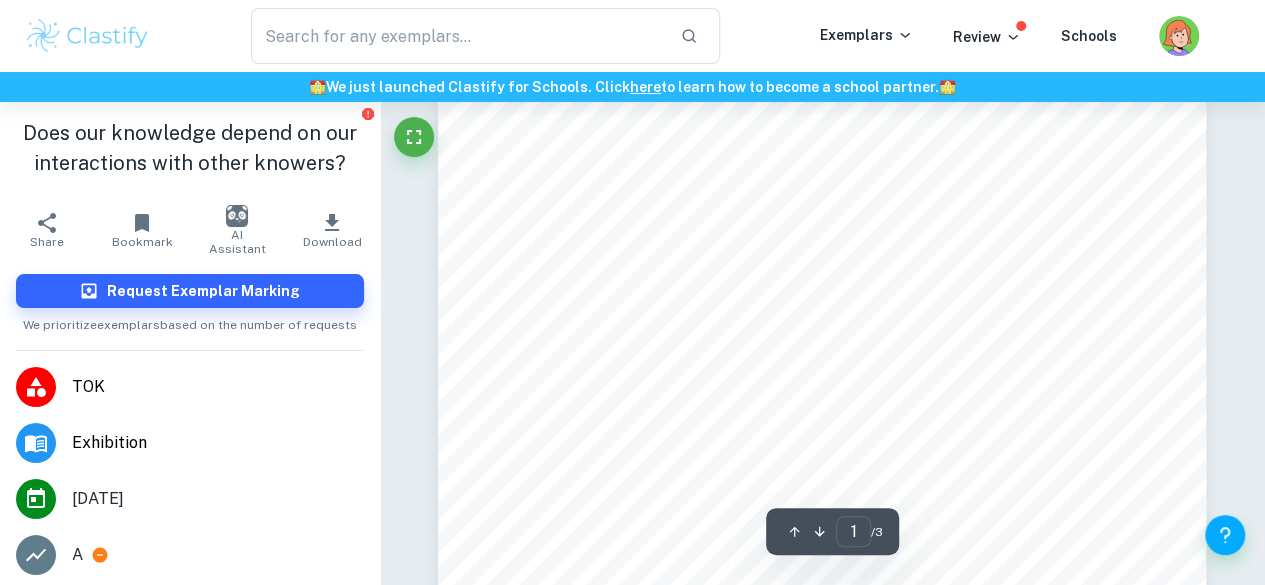 scroll, scrollTop: 509, scrollLeft: 0, axis: vertical 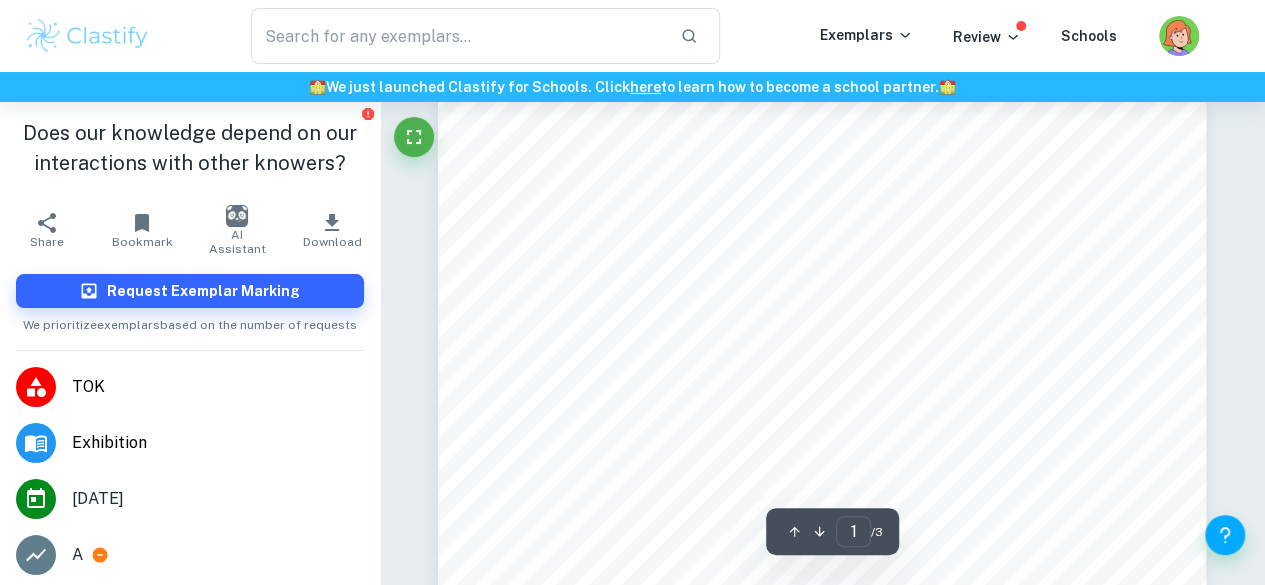 click on "knowledge, especially historical or relational, can only be accessed and studied through" at bounding box center (821, 293) 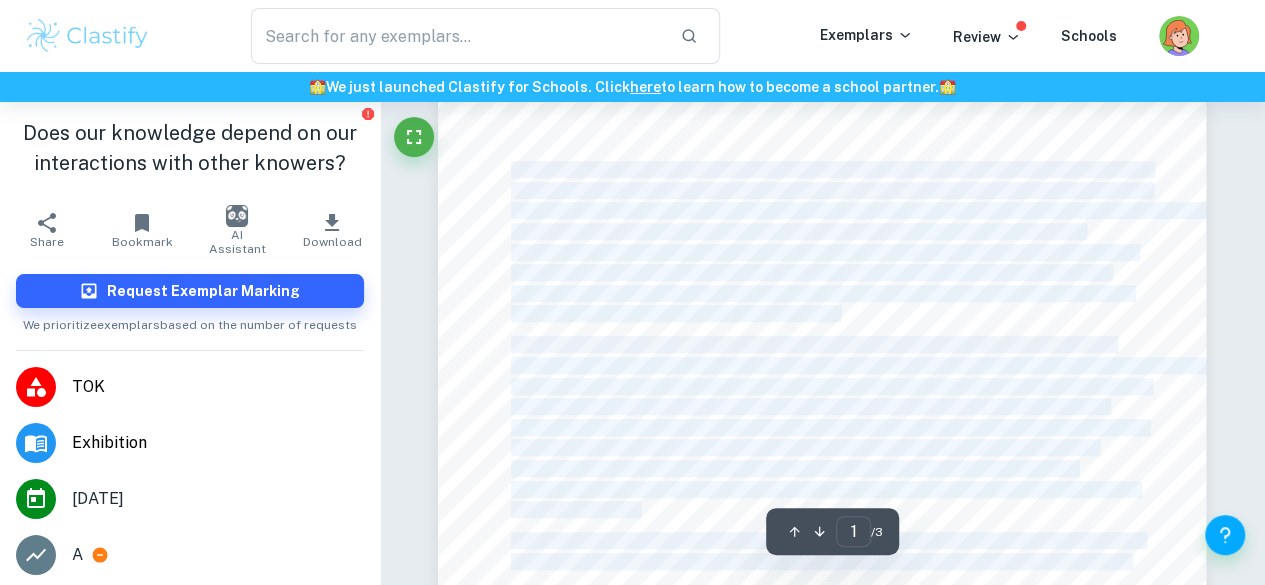 click on "TOK exhibition 26. Does our knowledge depend on our interactions with other knowers? (Core theme: Knowledge and the Knower) In this work, with the help of three primary objects that come from my own personal experience of the knower - photo of my grandfather, my old plush toy and my French textbook - I will analyze the prompt and the extent of our knowledge dependency upon other knowledge holders, along with the concepts of empirical knowledge and shared knowledge. 1. Dependent Knowledge - object 1 - photo of my grandfather. Knowledge that is dependent on interactions with other knowers can be perfectly observed and studied in the cases where direct experience is absent or impossible. For example, my understanding of my deceased grandfather [PERSON_NAME] is a perfect example of this. Since I was only four years old when he passed away, I do not have conscious, personal memories of him. Everything I know about his personality, values and characteristics has communication with other knowledge holders." at bounding box center [822, 156] 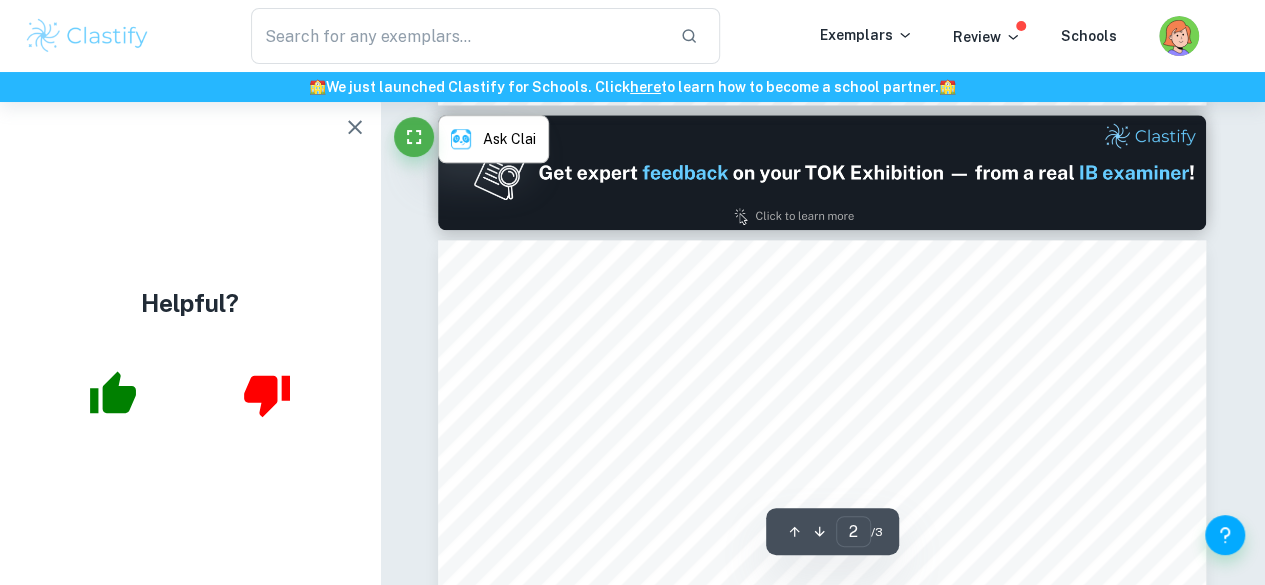 scroll, scrollTop: 1093, scrollLeft: 0, axis: vertical 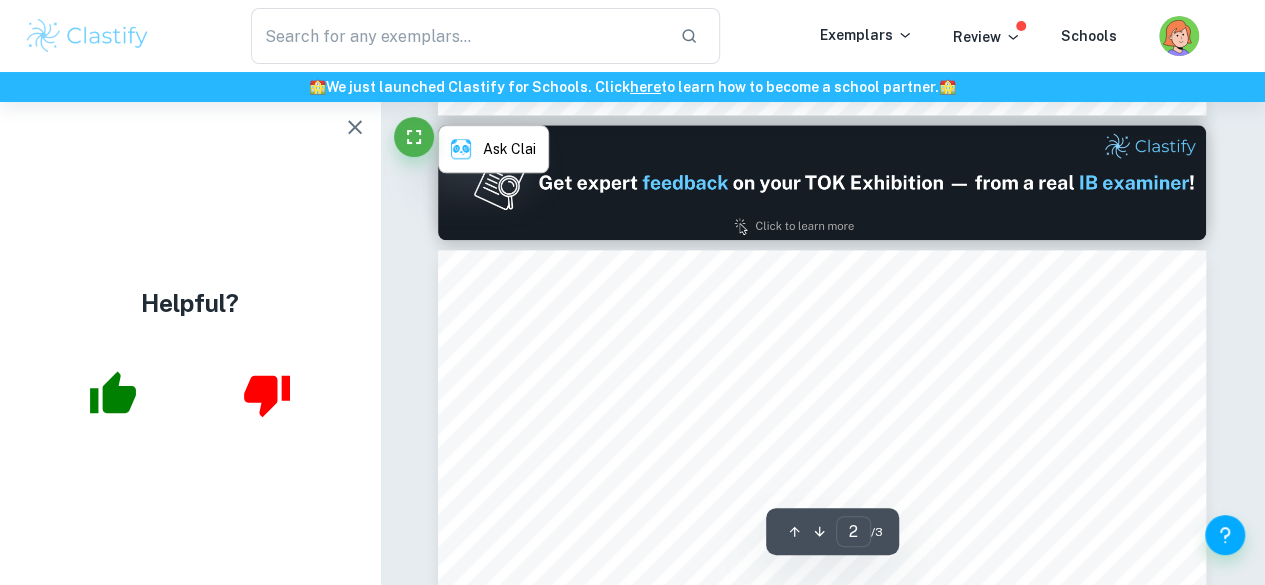 copy on "Knowledge that is dependent on interactions with other knowers can be perfectly observed and studied in the cases where direct experience is absent or impossible. For example, my understanding of my deceased grandfather [PERSON_NAME] is a perfect example of this. Since I was only four years old when he passed away, I do not have conscious, personal memories of him. Everything I know about his personality, values and characteristics has been told to me by my grandmother and mother. This well shows that some forms of knowledge, especially historical or relational, can only be accessed and studied through communication with other knowledge holders. In this case, knowledge is fully dependent on other knowledge holders - without their memories, stories and personal thoughts, my understanding of my grandfather [PERSON_NAME] would be limited to just a framed photograph on the top of a fireplace in my grandmother's house (digital copy of him above). This is a part of the concept of shared knowledge, where knowledge is construct..." 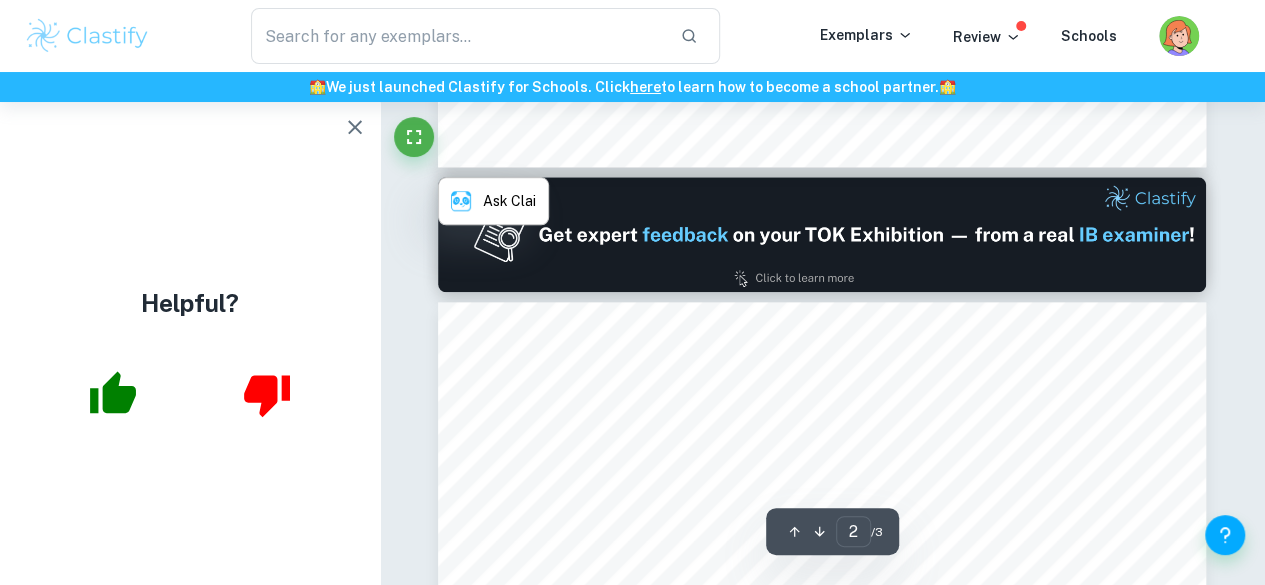 scroll, scrollTop: 1047, scrollLeft: 0, axis: vertical 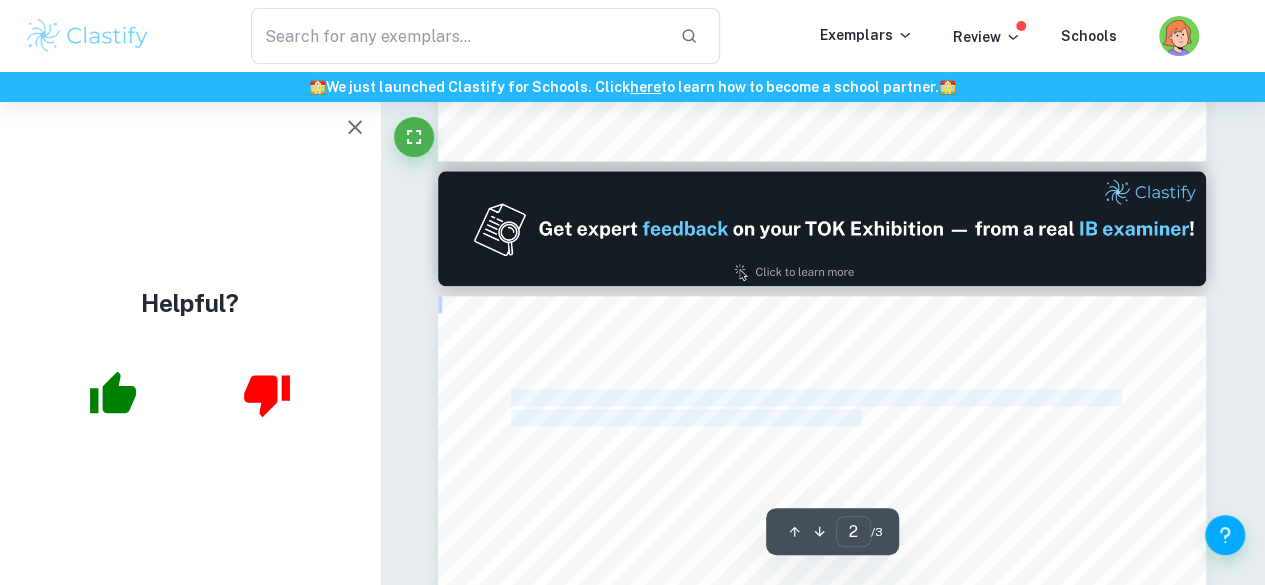 drag, startPoint x: 514, startPoint y: 395, endPoint x: 852, endPoint y: 415, distance: 338.5912 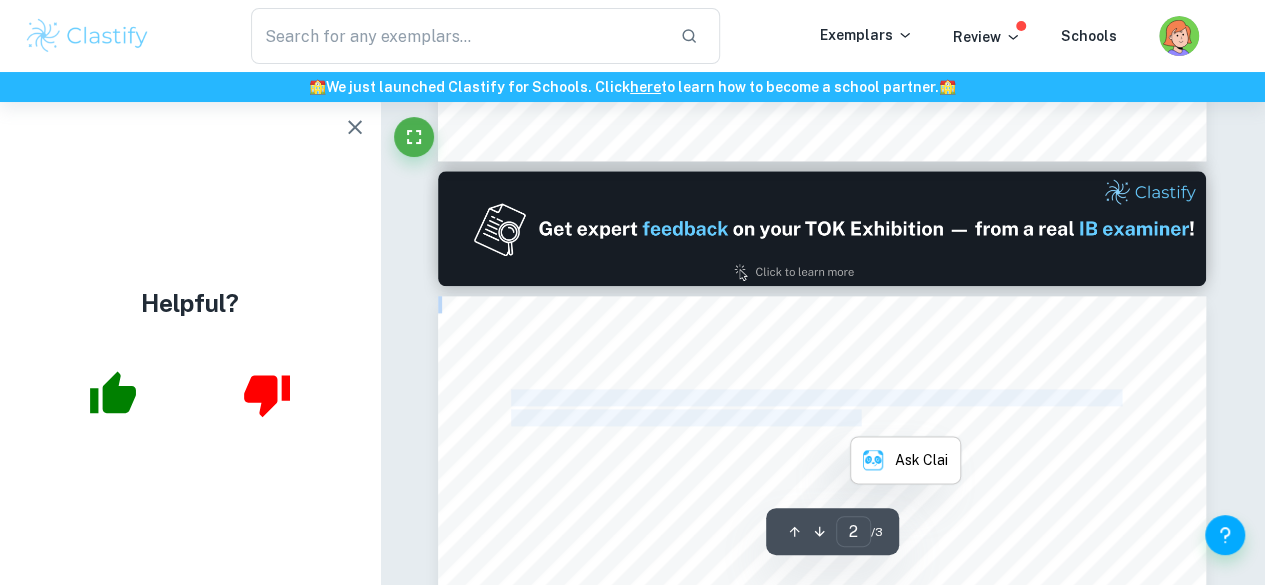 copy on "not possible. In this example, the answer to the prompt will be yes - our knowledge is dependent on our interactions with other knowers" 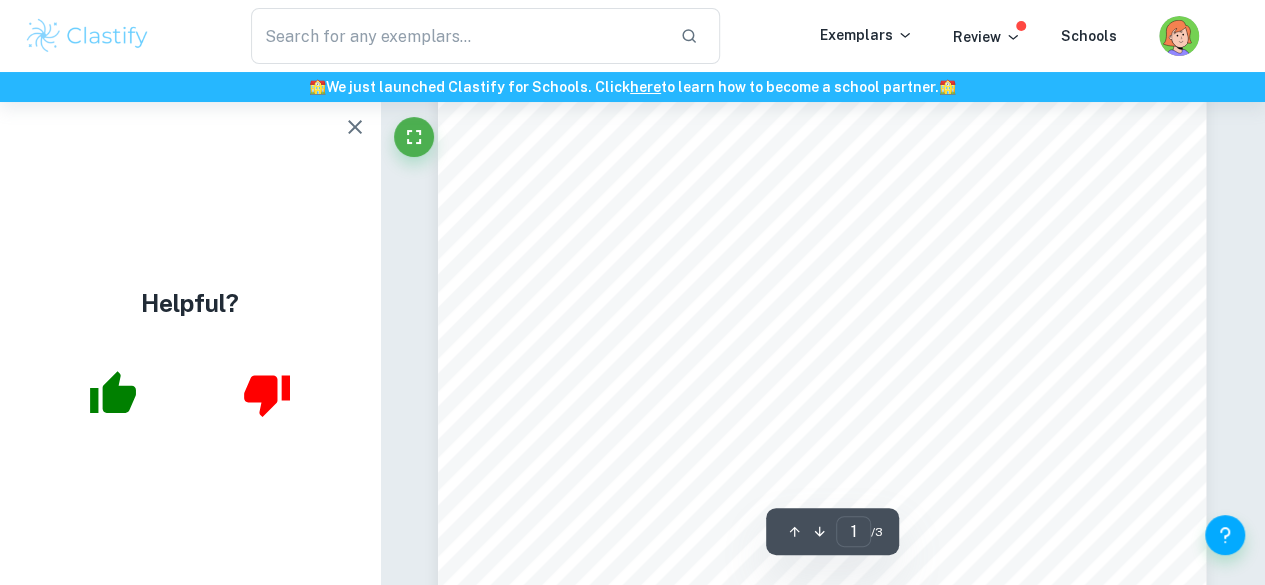 scroll, scrollTop: 0, scrollLeft: 0, axis: both 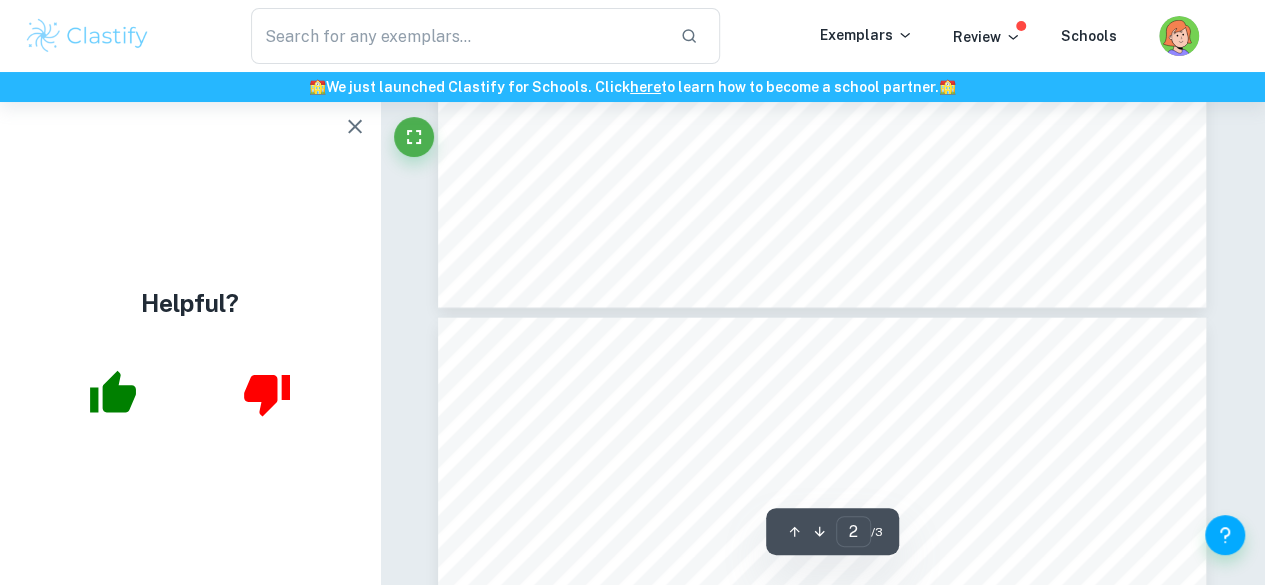 type on "3" 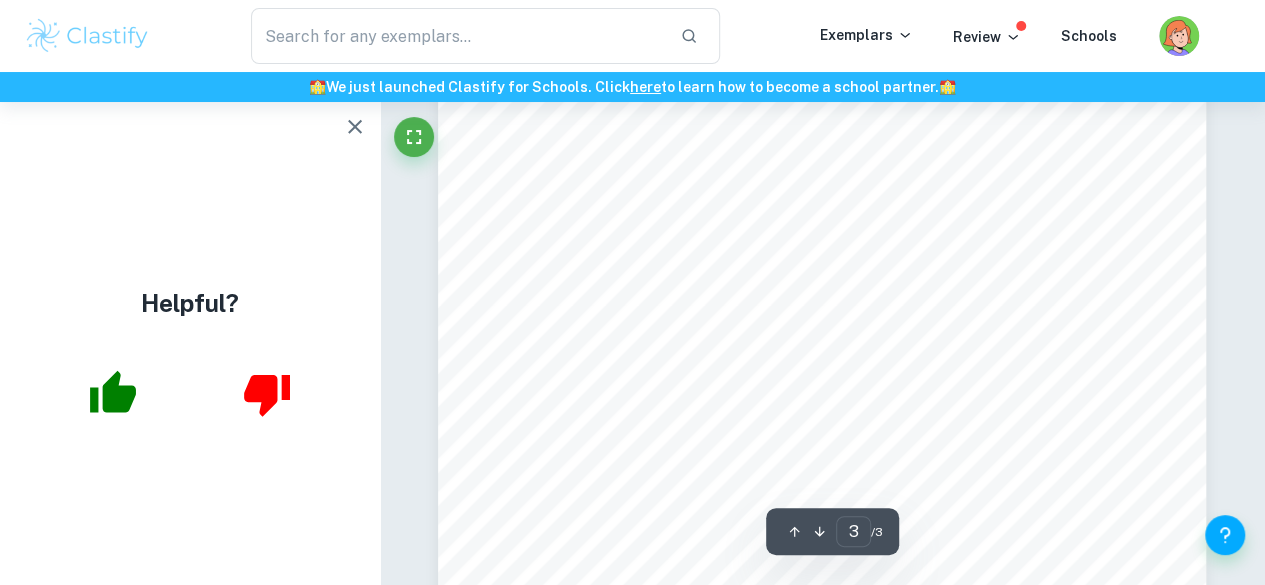 scroll, scrollTop: 2625, scrollLeft: 0, axis: vertical 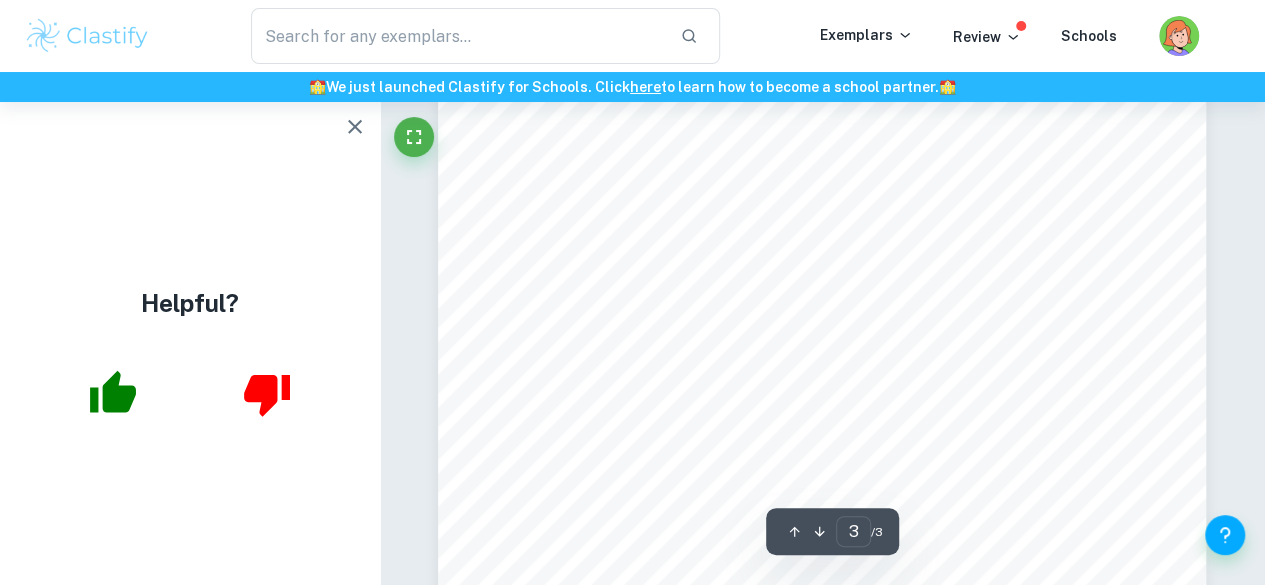 click on "Some knowledge lies in a so-called gray area, being both dependent on others and" at bounding box center (806, 218) 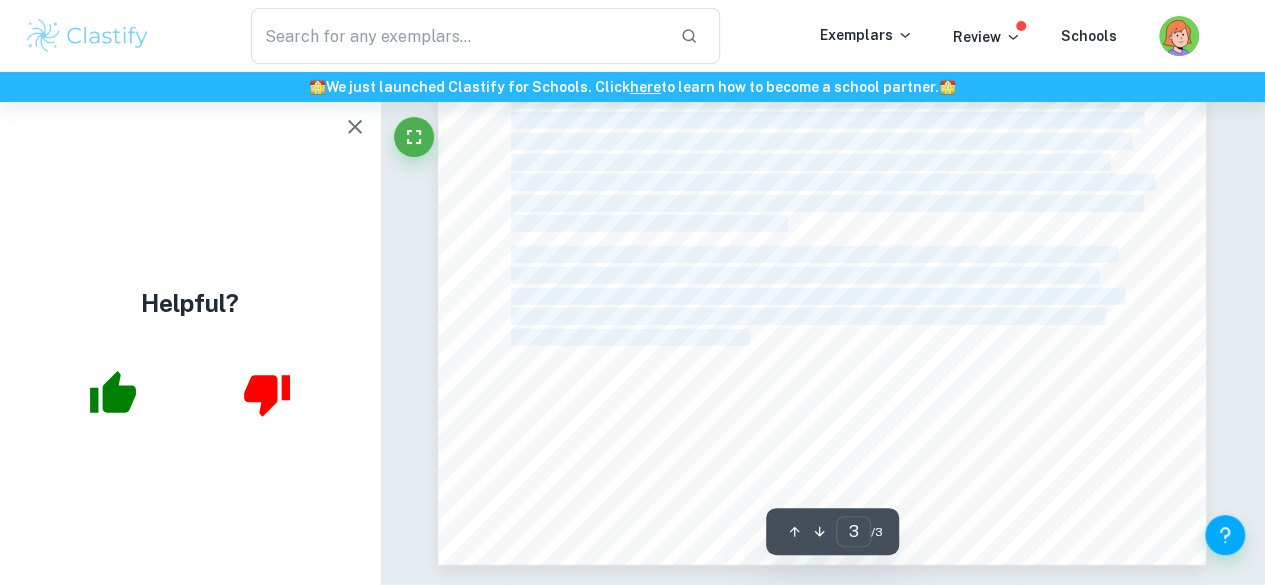 drag, startPoint x: 513, startPoint y: 219, endPoint x: 740, endPoint y: 343, distance: 258.66 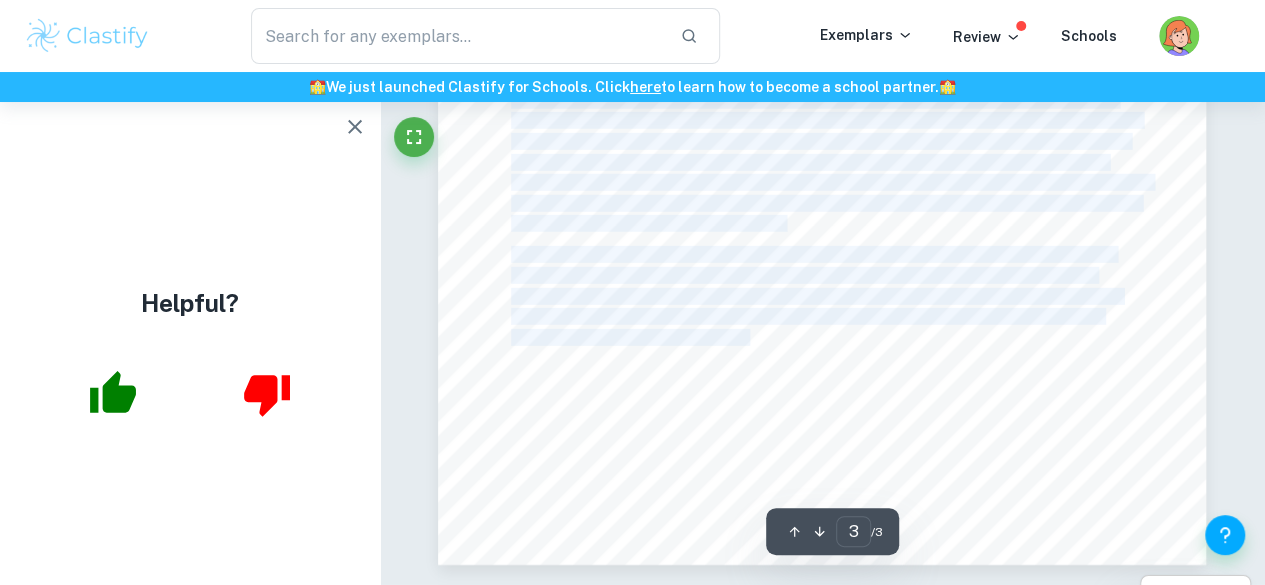 copy on "Some knowledge lies in a so-called gray area, being both dependent on others and independent, formed by a personal experience. An example of this is learning a new language. I began learning French back in fifth grade, and from my experience I can tell - this is a process that is heavily based on interaction with teachers, native speakers and other language resources such as textbooks (mine shown above) and online courses. However, my understanding of French is also shaped by my own experiences in using and learning the language - it can be done through personal language practice, like a self- dialogue or mental training, process of speaking/having a conversation where I can improve my pronunciation or a process of words and vocabulary learning, that is shaped and done through only my personal experience. In this case, the knowledge forming process is neither entirely dependent, nor entirely independent of others. While I, obviously, need guidance from others to learn vocabulary, grammar and pronunciation,..." 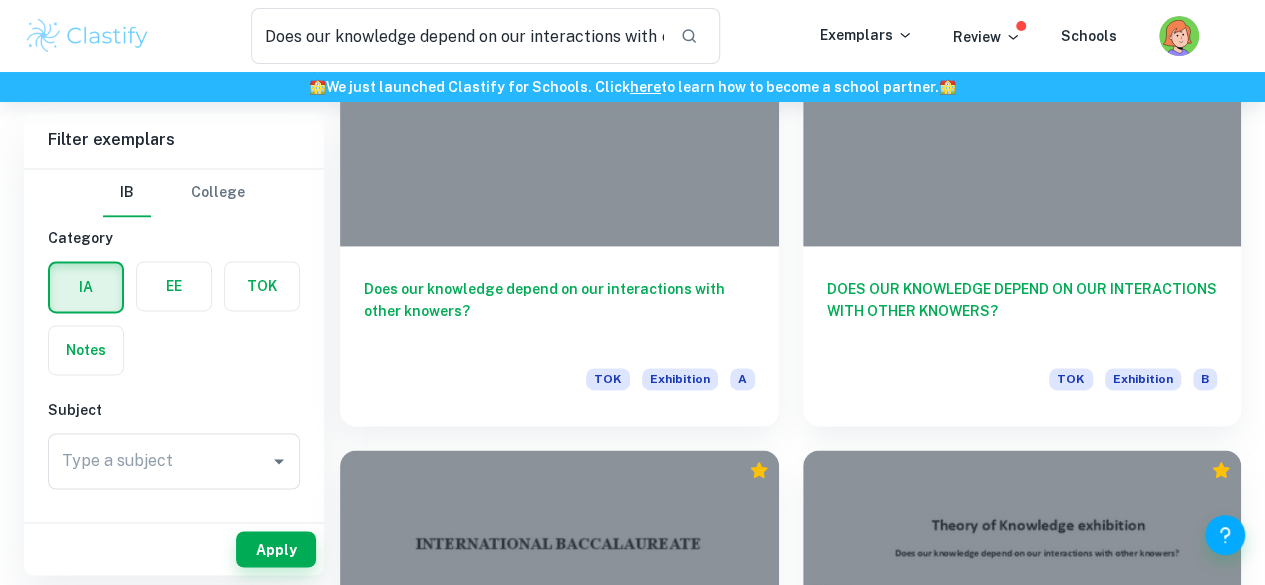 scroll, scrollTop: 1694, scrollLeft: 0, axis: vertical 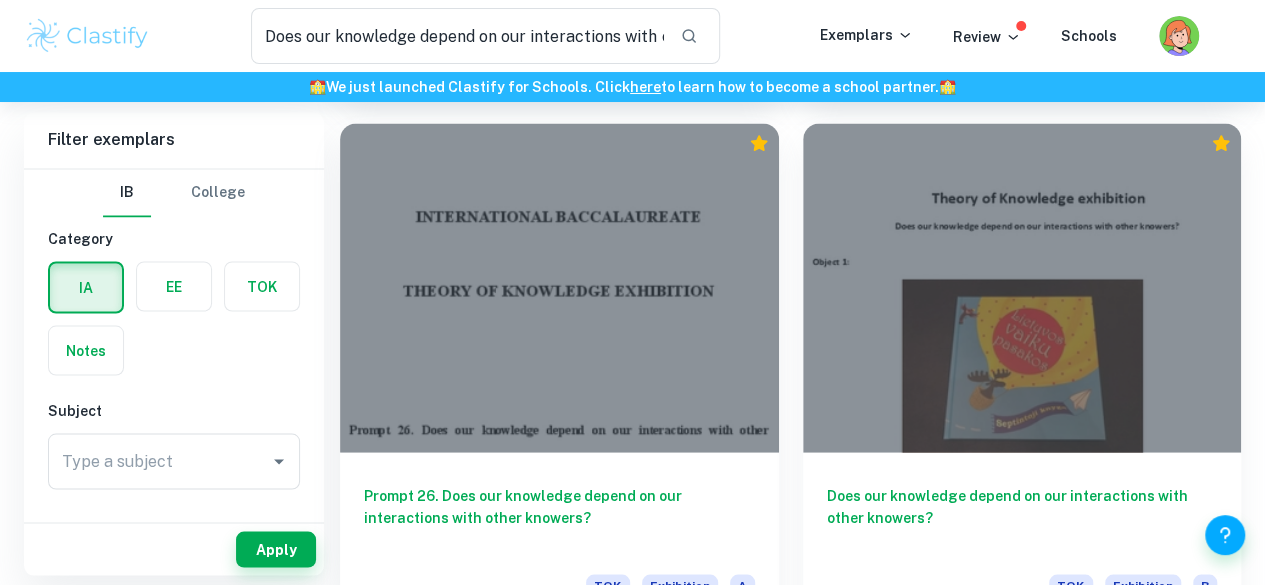 click on "Does our knowledge depend on interactions with other knowers? TOK Exhibition A" at bounding box center (559, 2135) 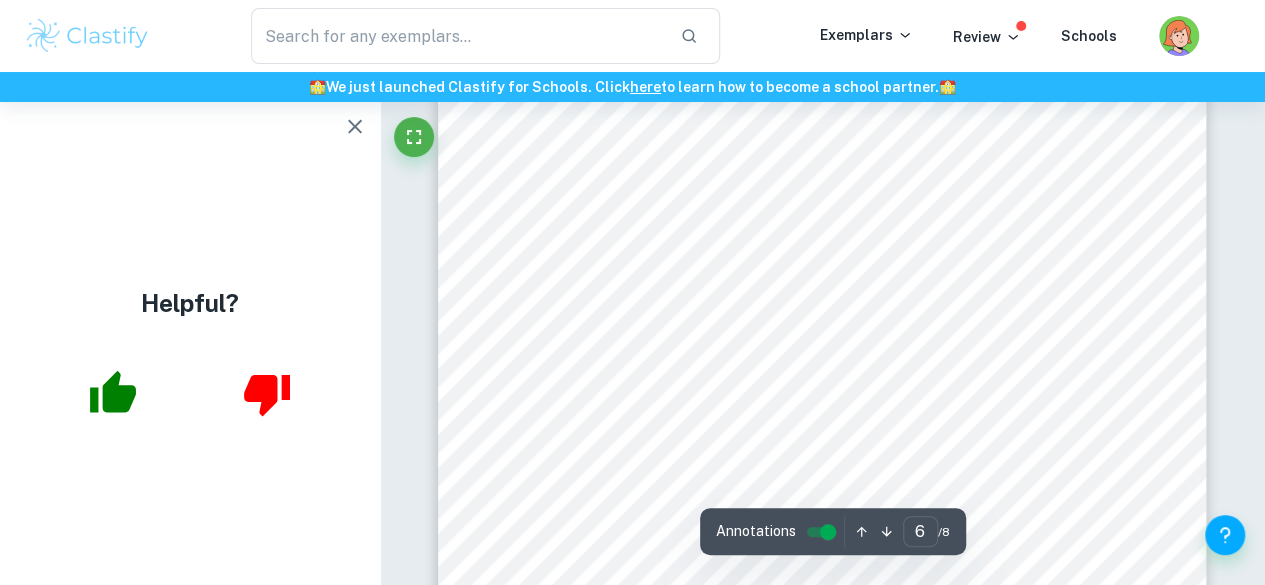 scroll, scrollTop: 5805, scrollLeft: 0, axis: vertical 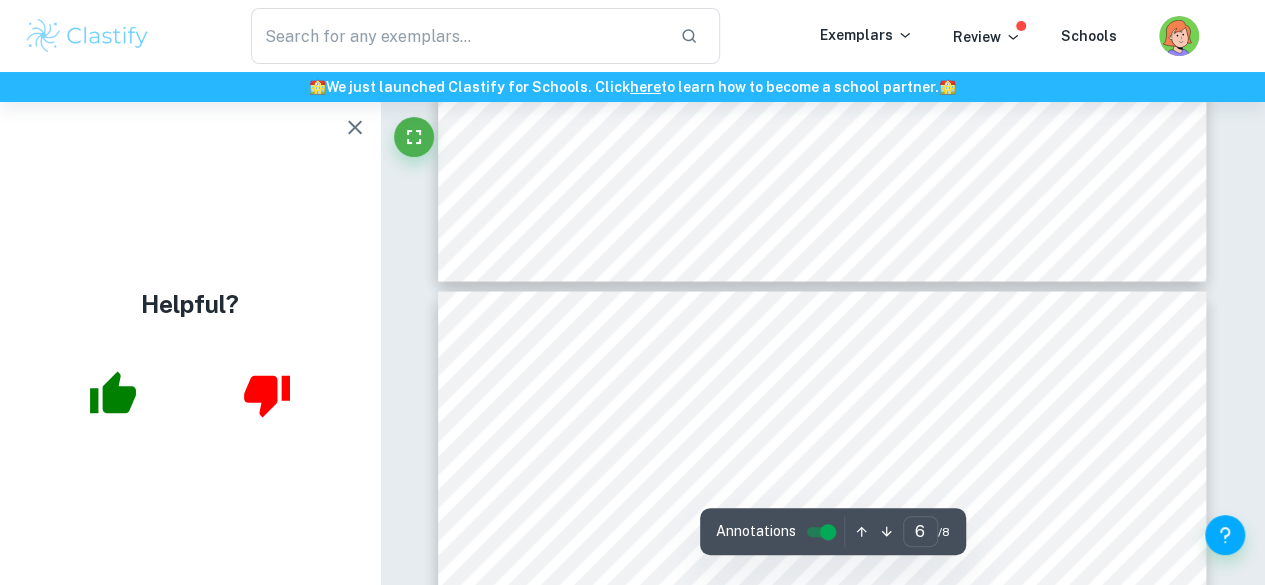 type on "5" 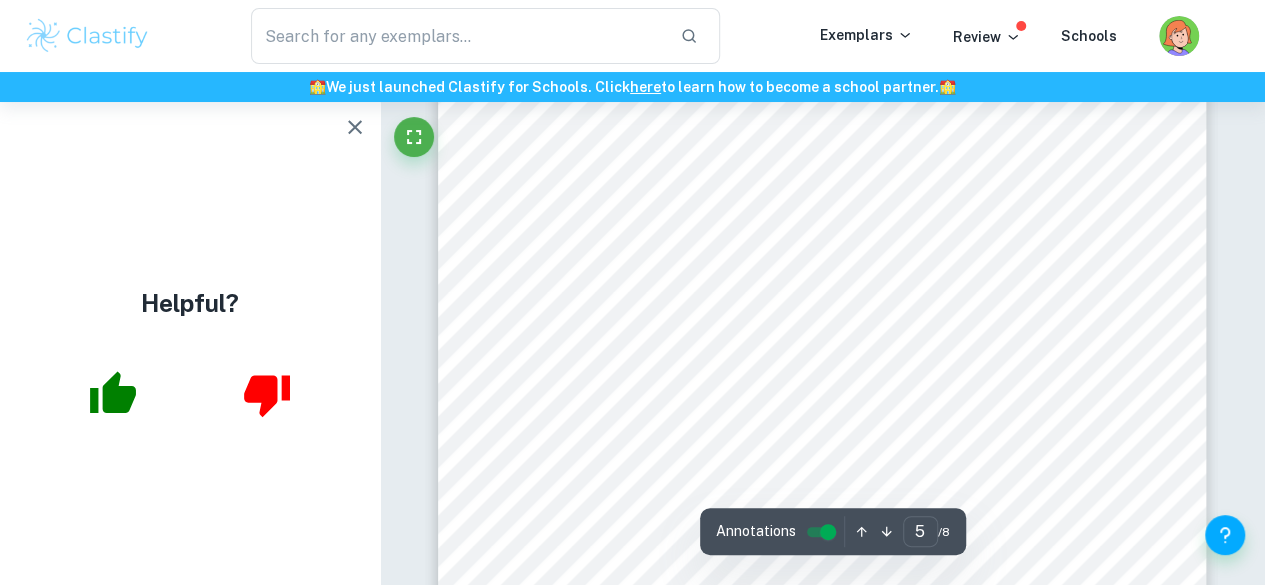 scroll, scrollTop: 4524, scrollLeft: 0, axis: vertical 